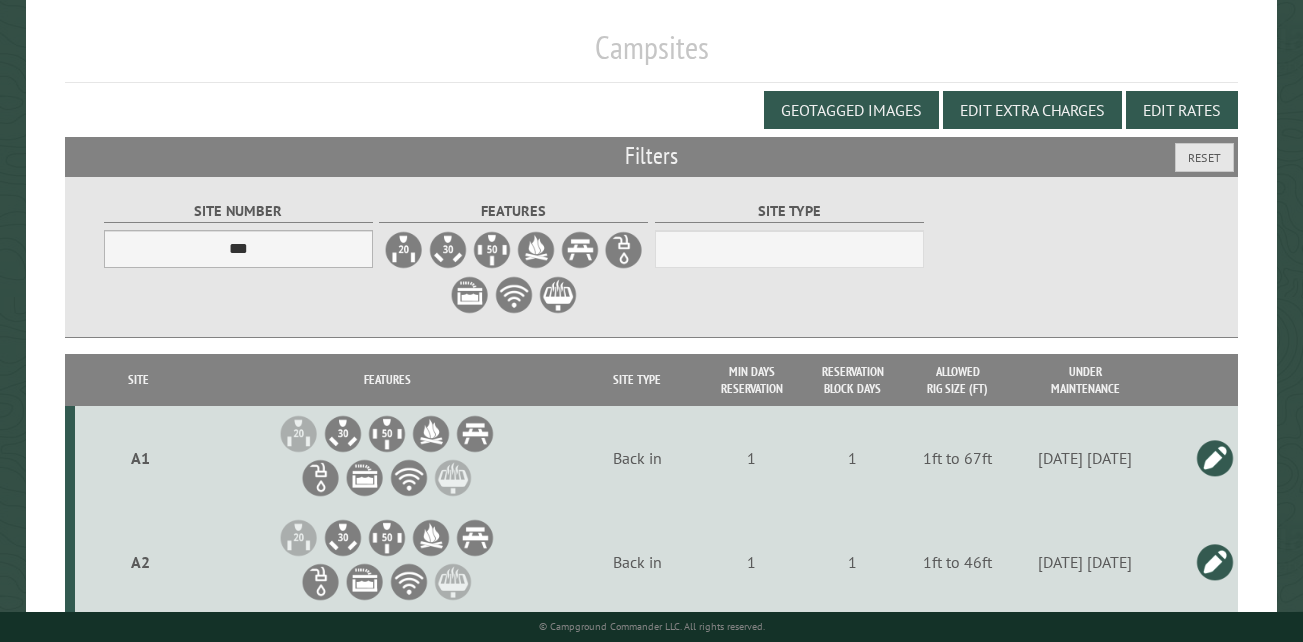 scroll, scrollTop: 0, scrollLeft: 0, axis: both 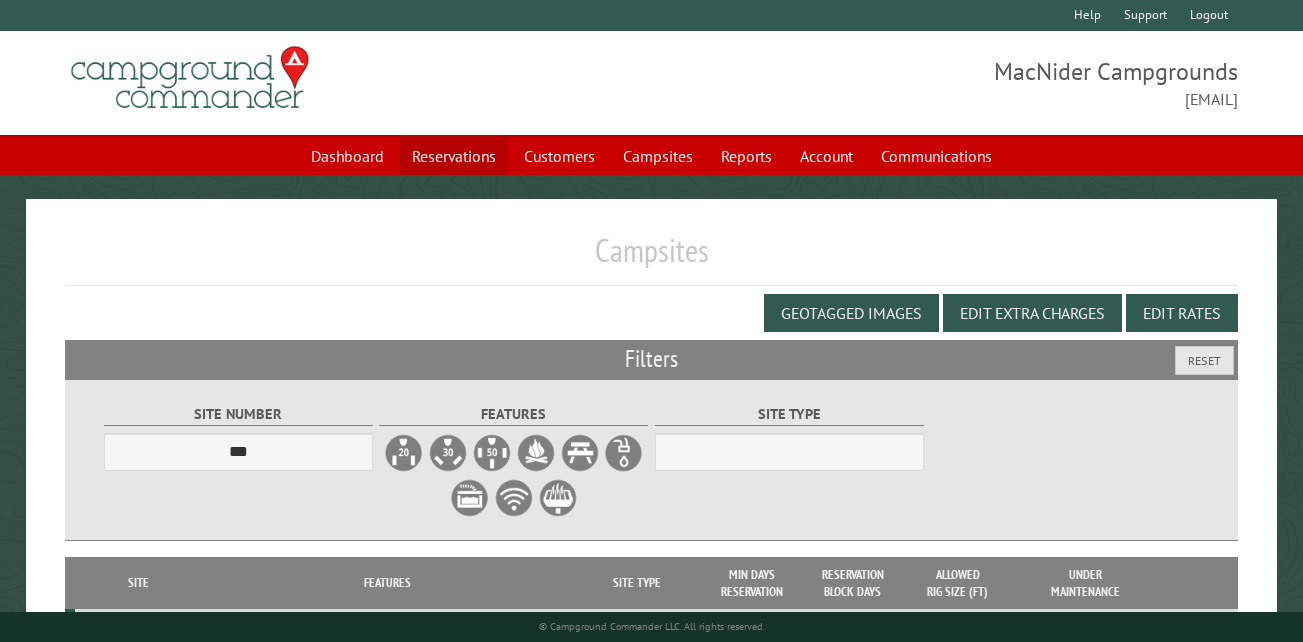 click on "Reservations" at bounding box center (454, 156) 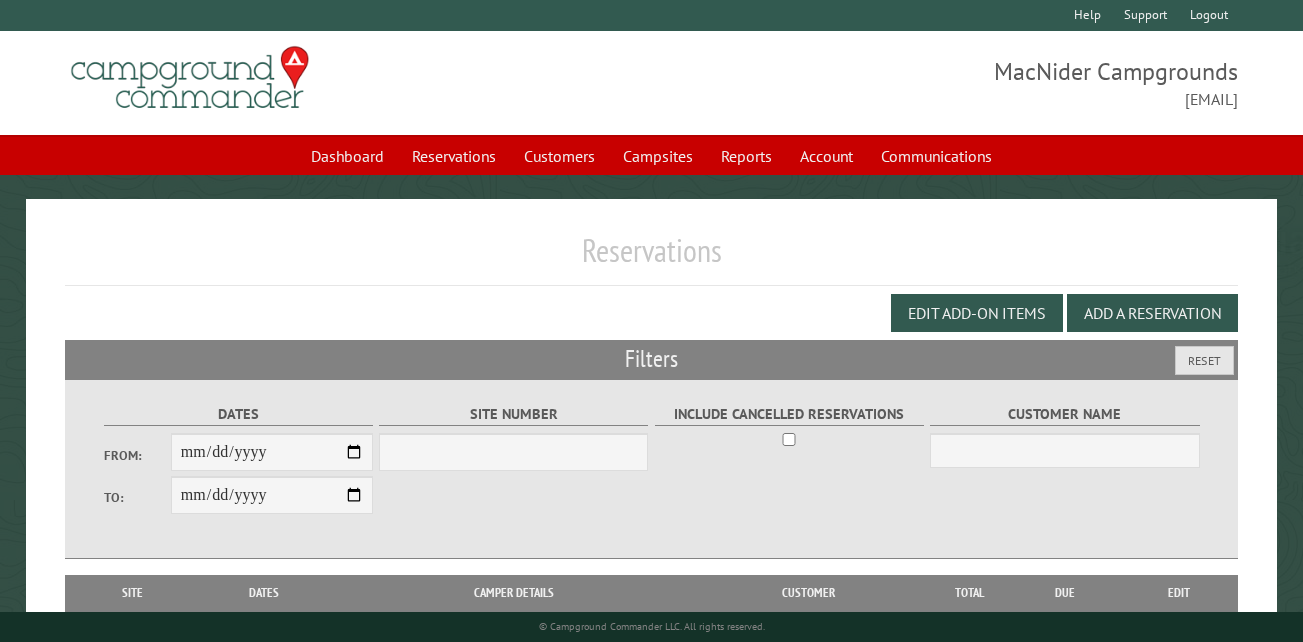 scroll, scrollTop: 0, scrollLeft: 0, axis: both 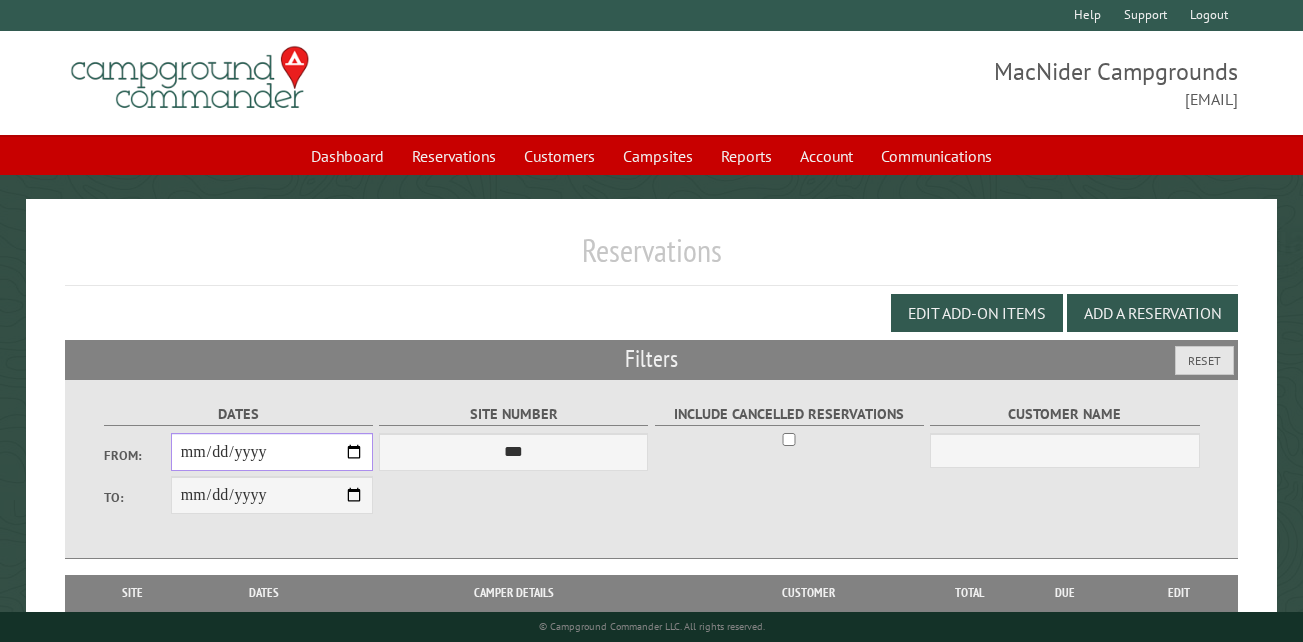 click on "From:" at bounding box center (272, 452) 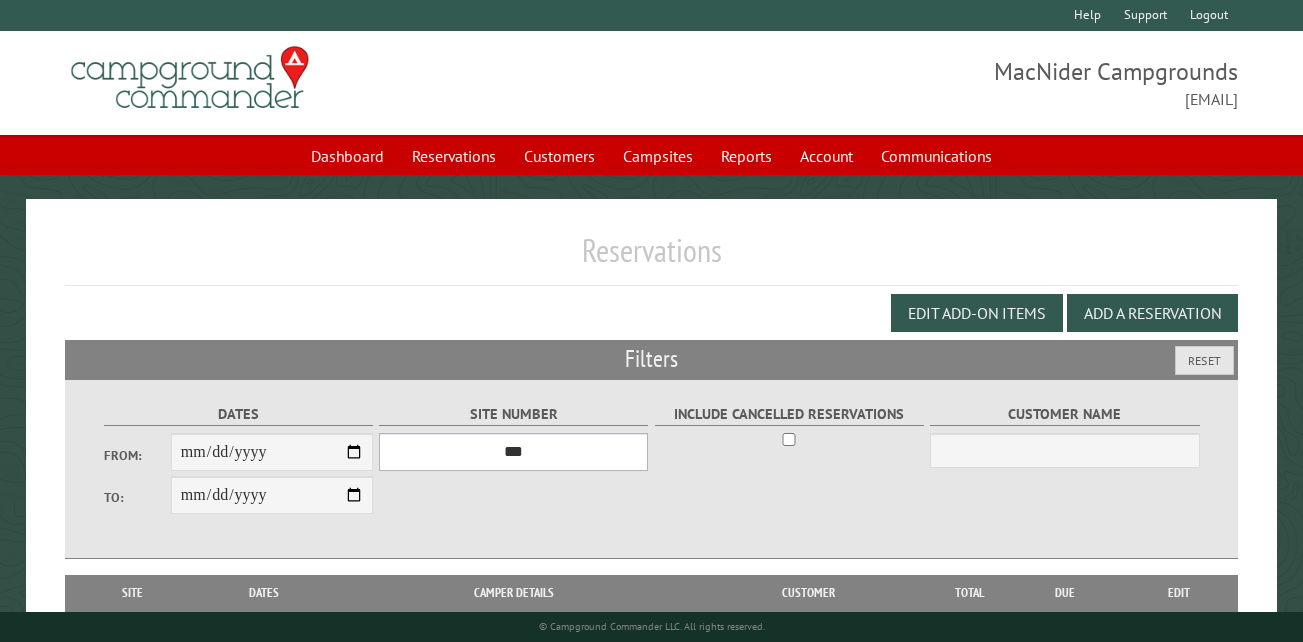 click on "*** ** ** ** ** ** ** ** ** ** *** *** *** *** ** ** ** ** ** ** ** ** ** *** *** ** ** ** ** ** ** ********* ** ** ** ** ** ** ** ** ** *** *** *** *** *** *** ** ** ** ** ** ** ** ** ** *** *** *** *** *** *** ** ** ** ** ** ** ** ** ** ** ** ** ** ** ** ** ** ** ** ** ** ** ** ** *** *** *** *** *** ***" at bounding box center (513, 452) 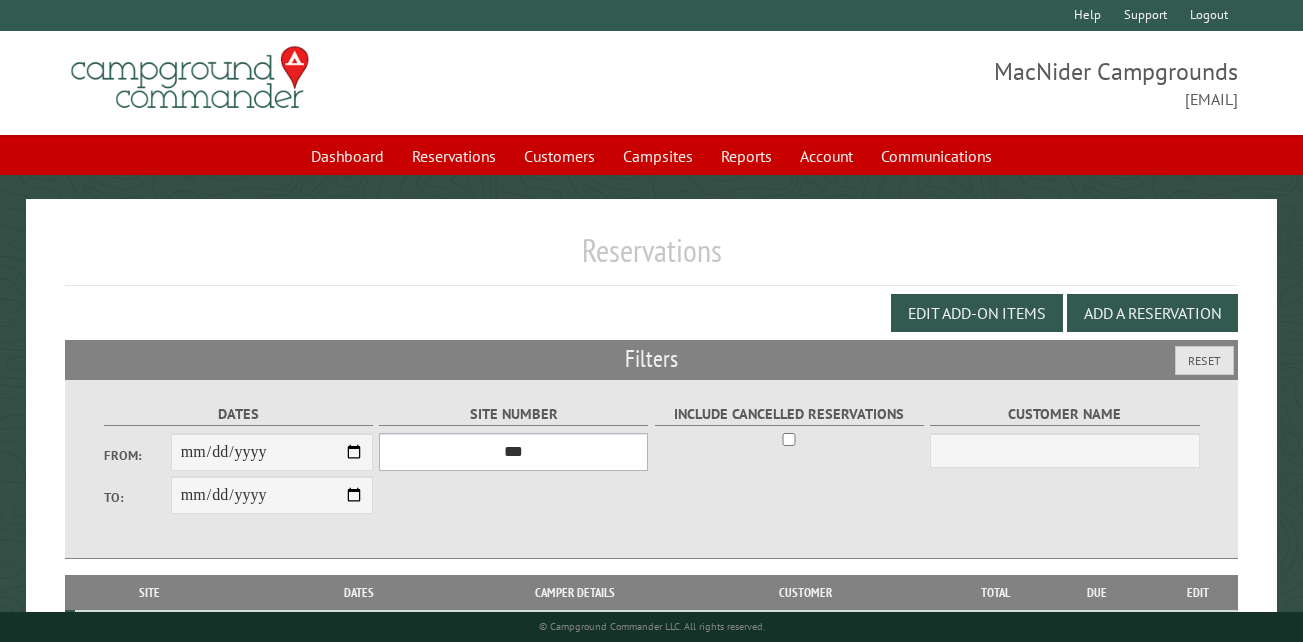 select on "*********" 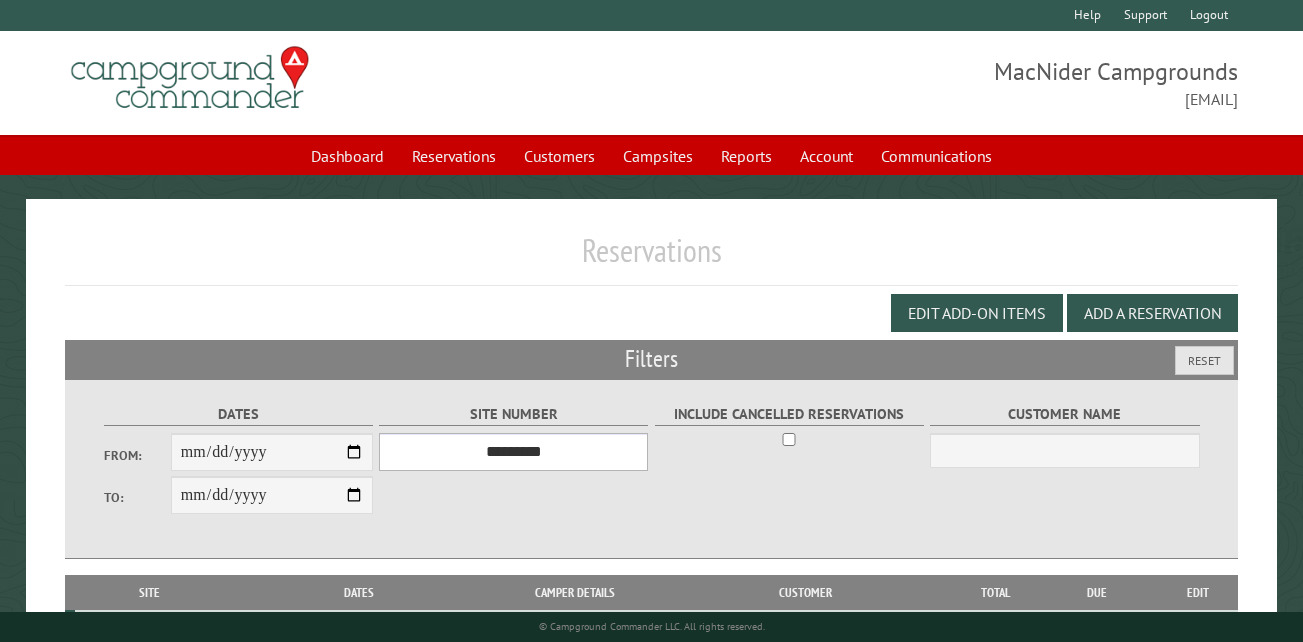 click on "*** ** ** ** ** ** ** ** ** ** *** *** *** *** ** ** ** ** ** ** ** ** ** *** *** ** ** ** ** ** ** ********* ** ** ** ** ** ** ** ** ** *** *** *** *** *** *** ** ** ** ** ** ** ** ** ** *** *** *** *** *** *** ** ** ** ** ** ** ** ** ** ** ** ** ** ** ** ** ** ** ** ** ** ** ** ** *** *** *** *** *** ***" at bounding box center [513, 452] 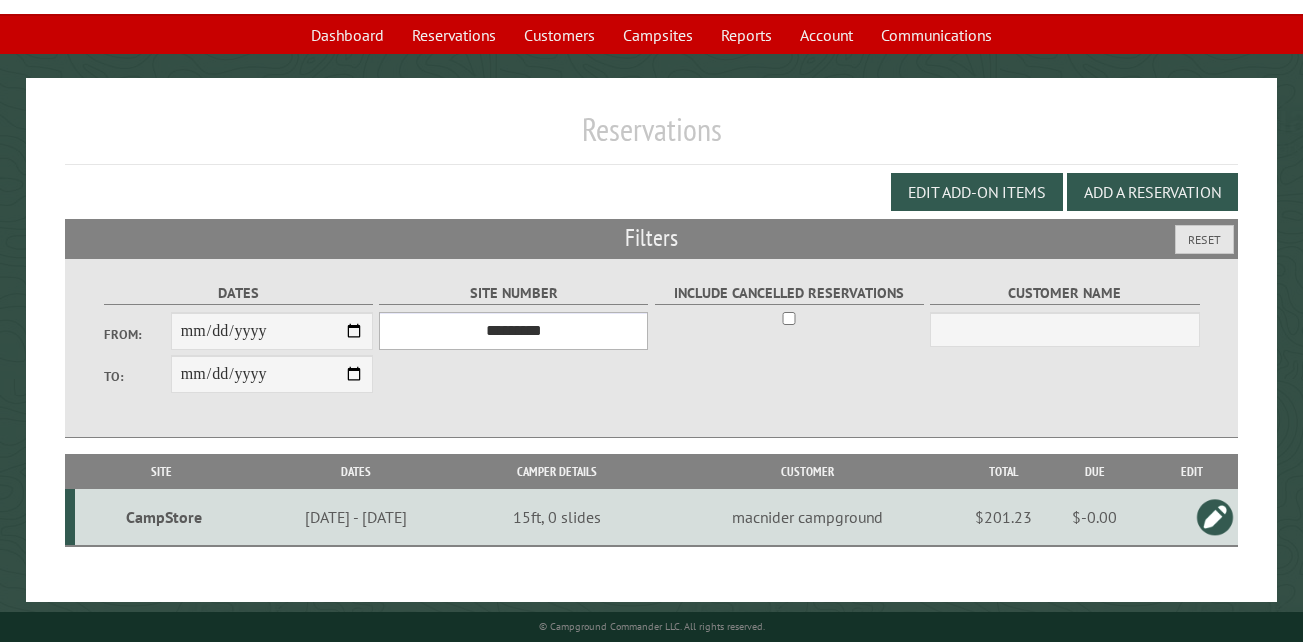 scroll, scrollTop: 133, scrollLeft: 0, axis: vertical 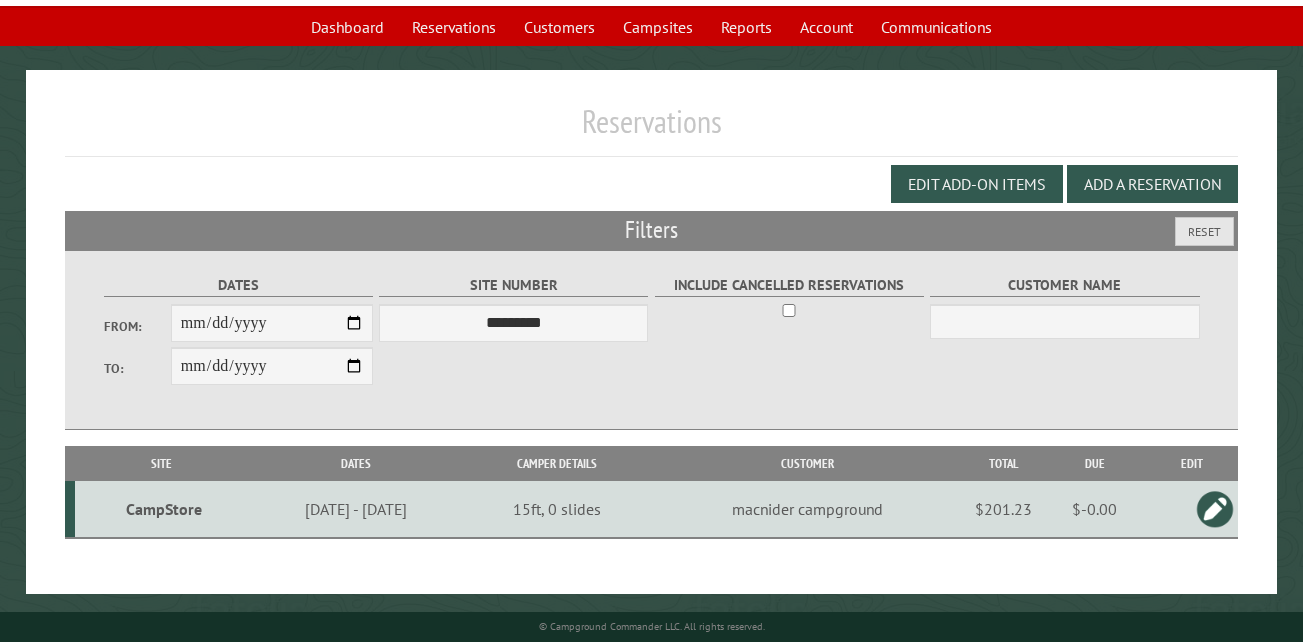 click on "CampStore" at bounding box center (164, 509) 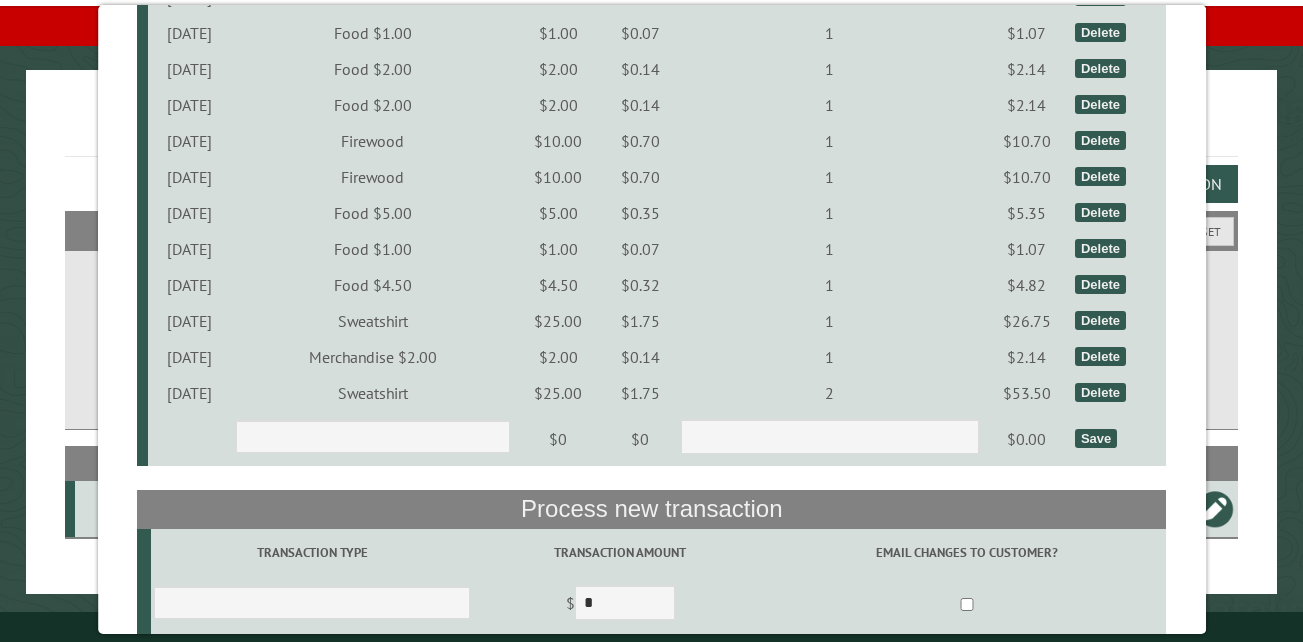 scroll, scrollTop: 1438, scrollLeft: 0, axis: vertical 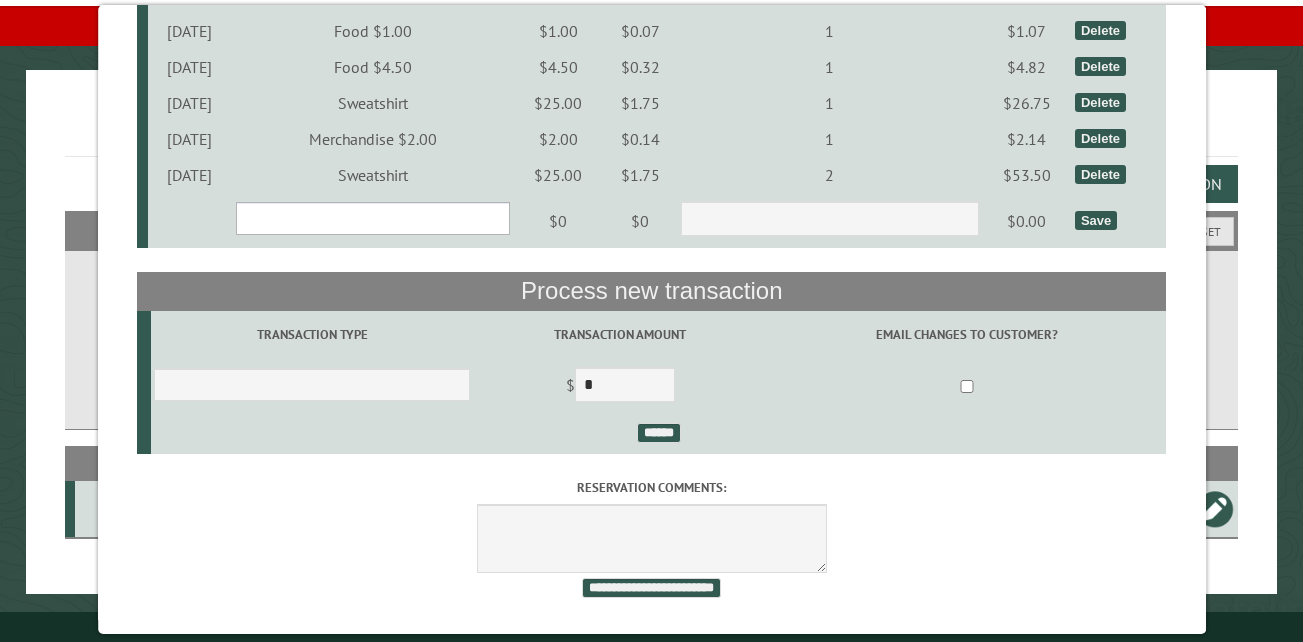 click on "**********" at bounding box center (372, 218) 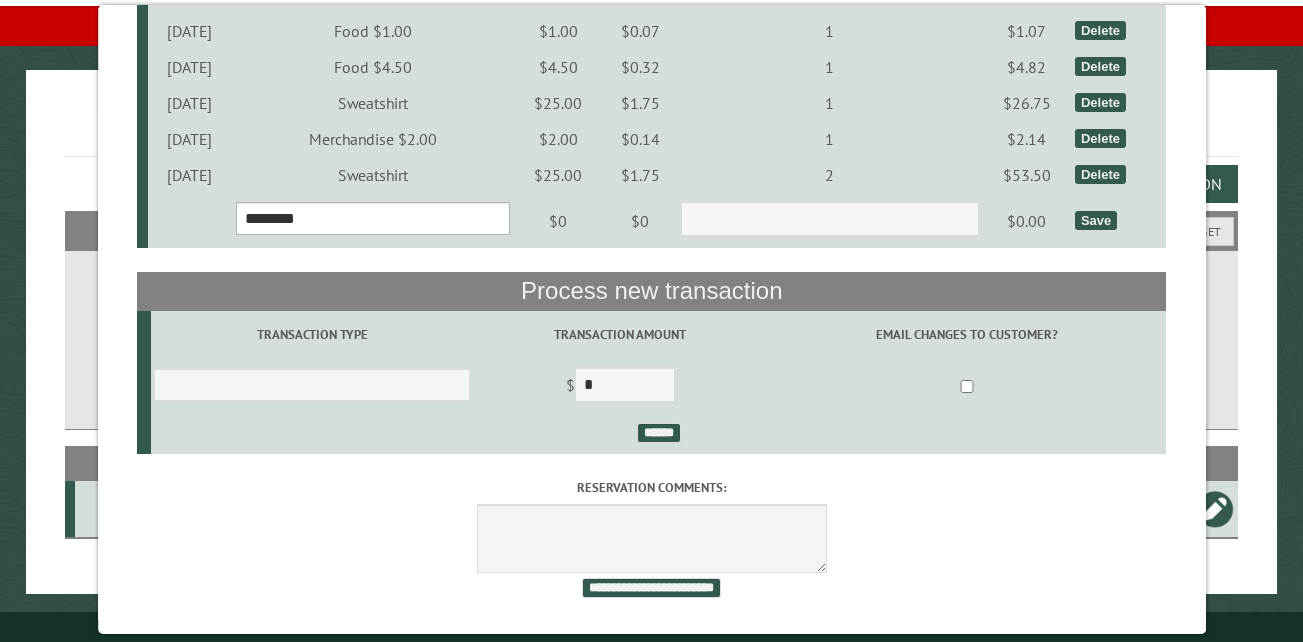 click on "**********" at bounding box center (372, 218) 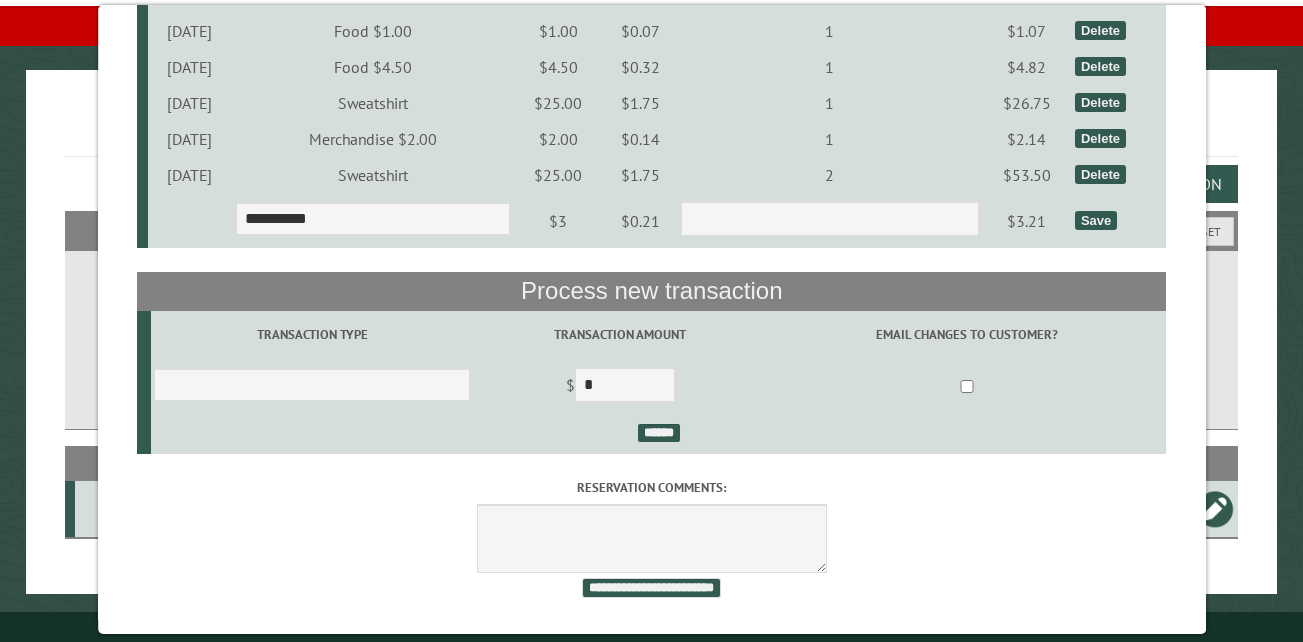 click on "Save" at bounding box center (1096, 220) 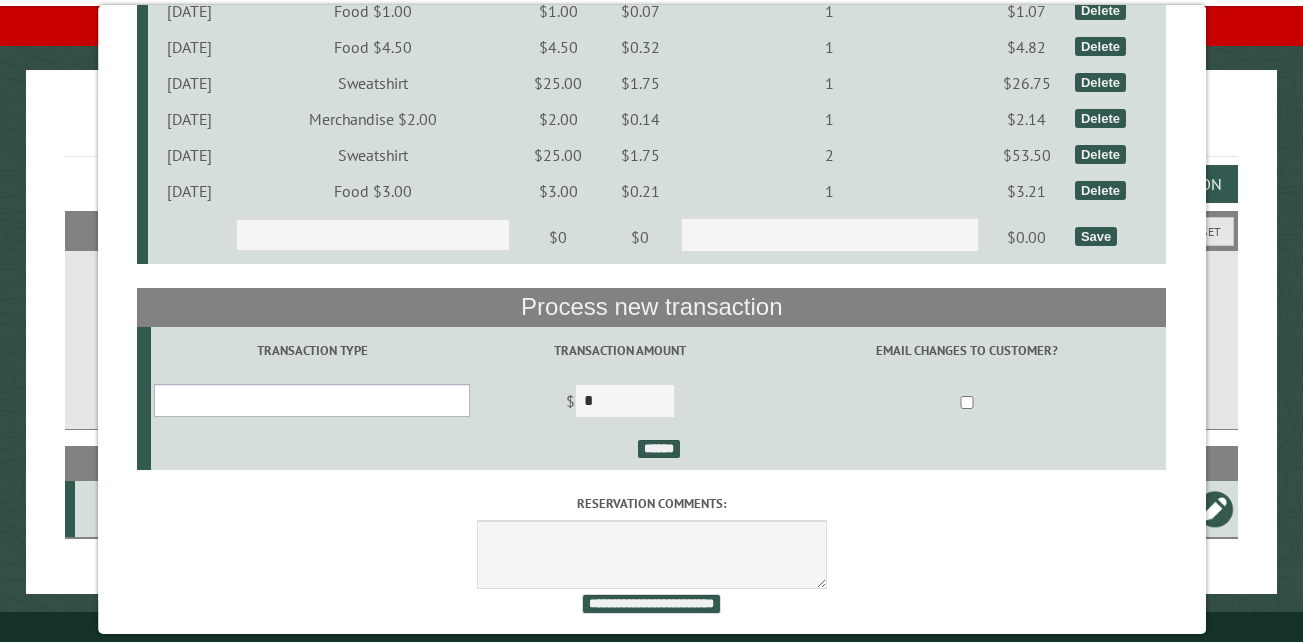 click on "**********" at bounding box center [312, 400] 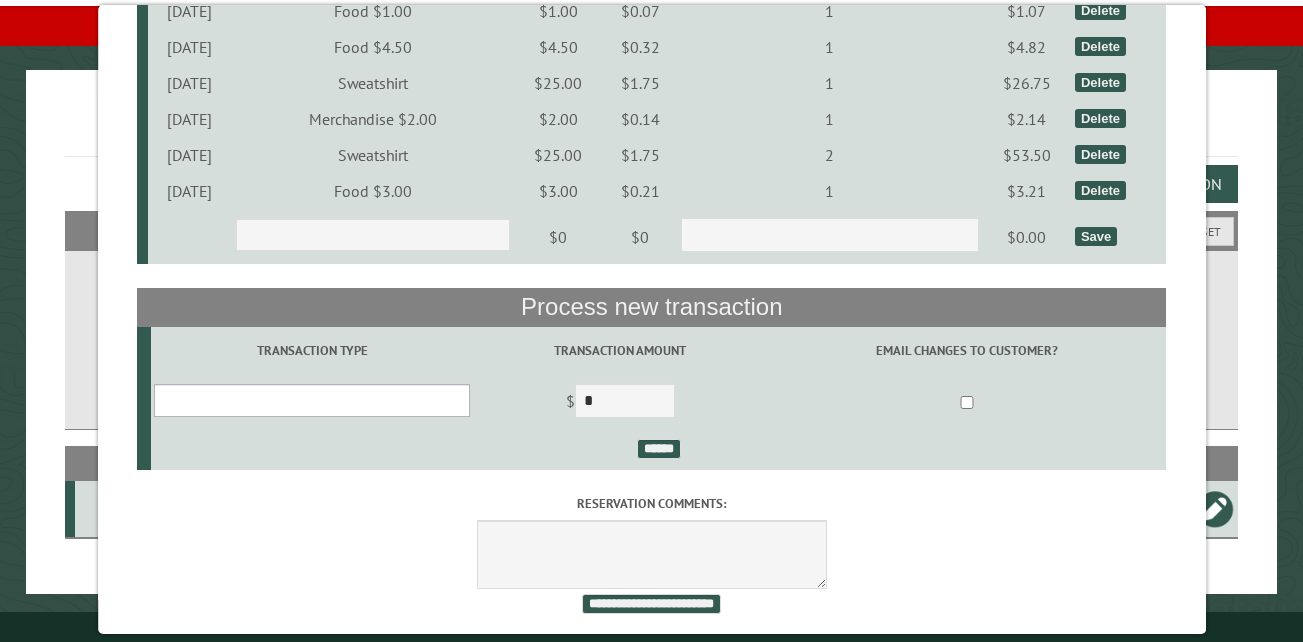 select on "*" 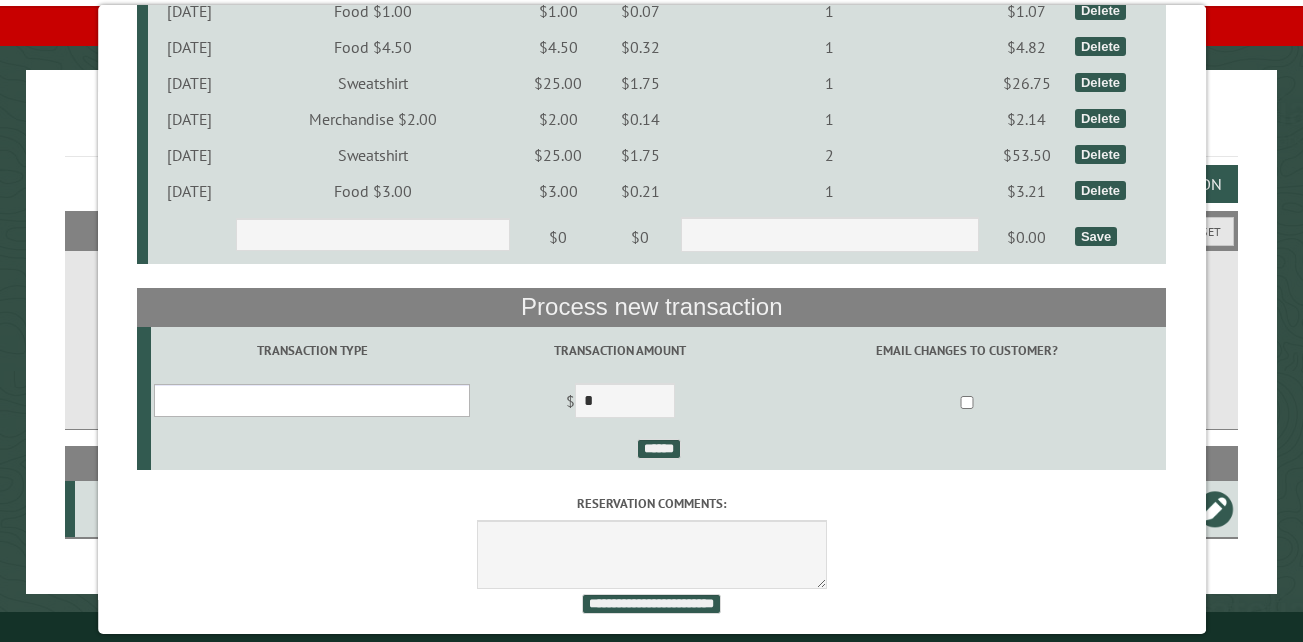 click on "**********" at bounding box center [312, 400] 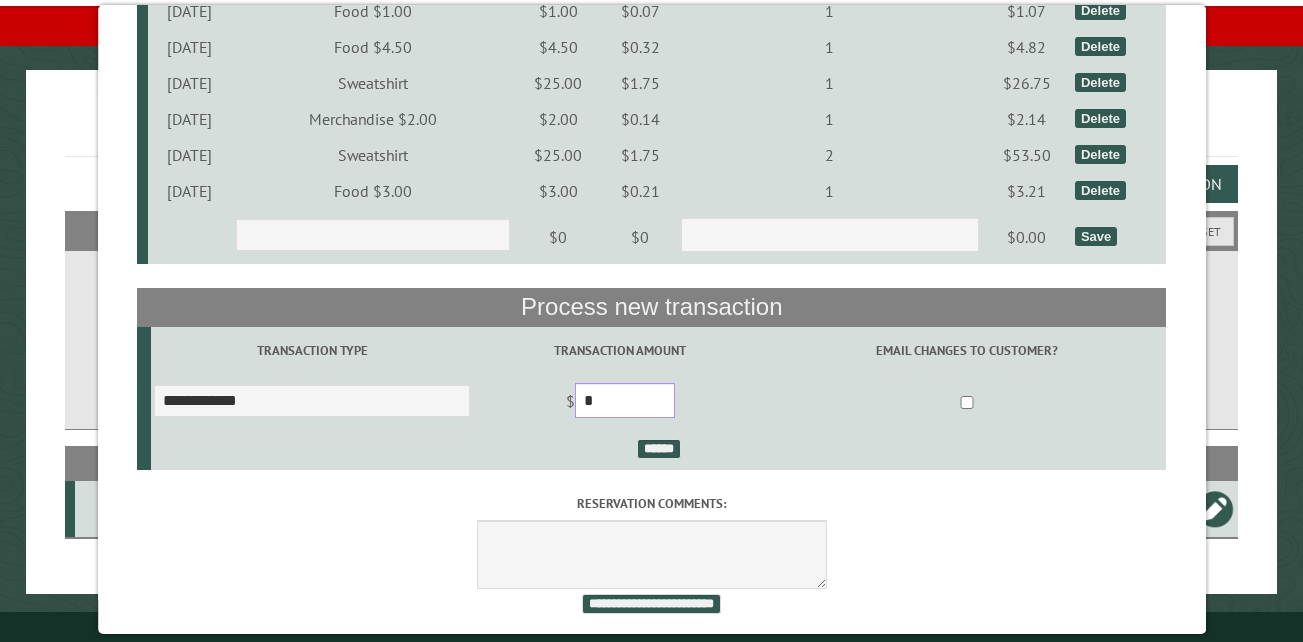 click on "*" at bounding box center (625, 400) 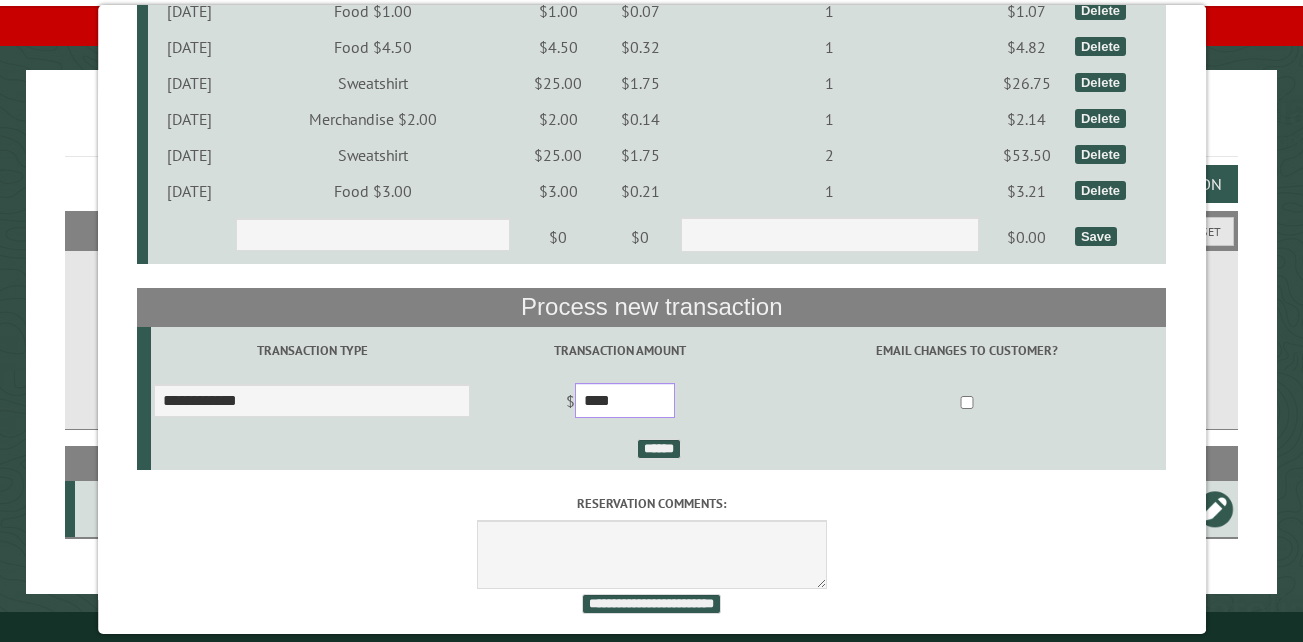 type on "****" 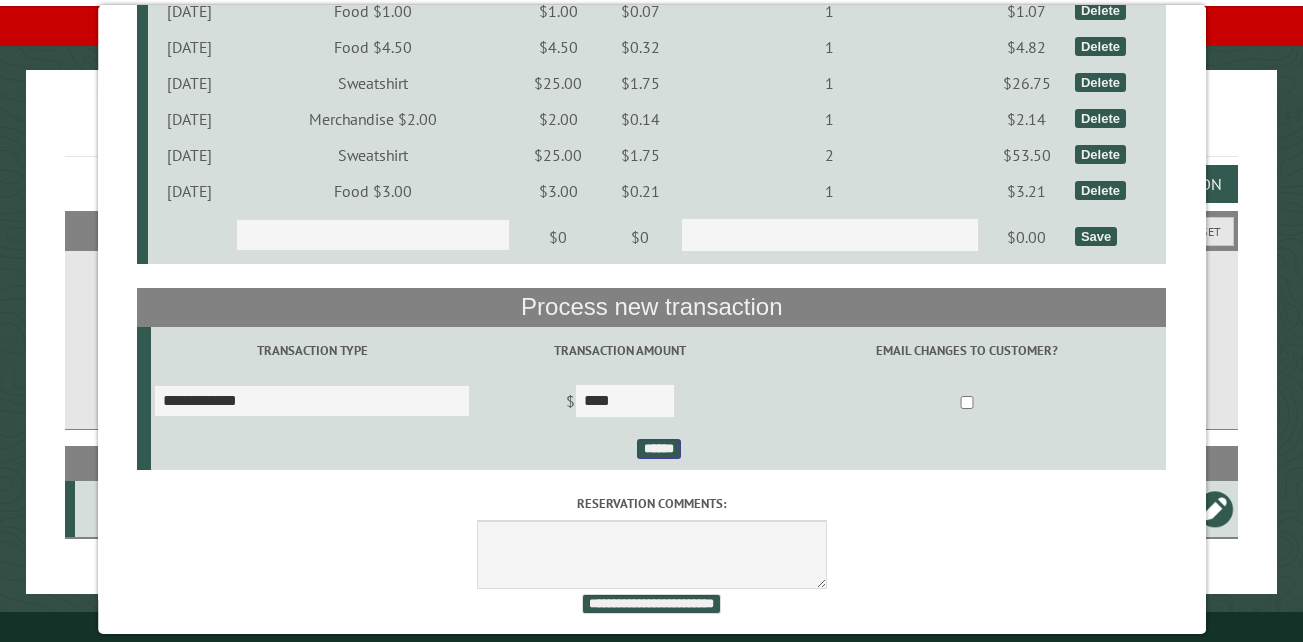 click on "******" at bounding box center (658, 449) 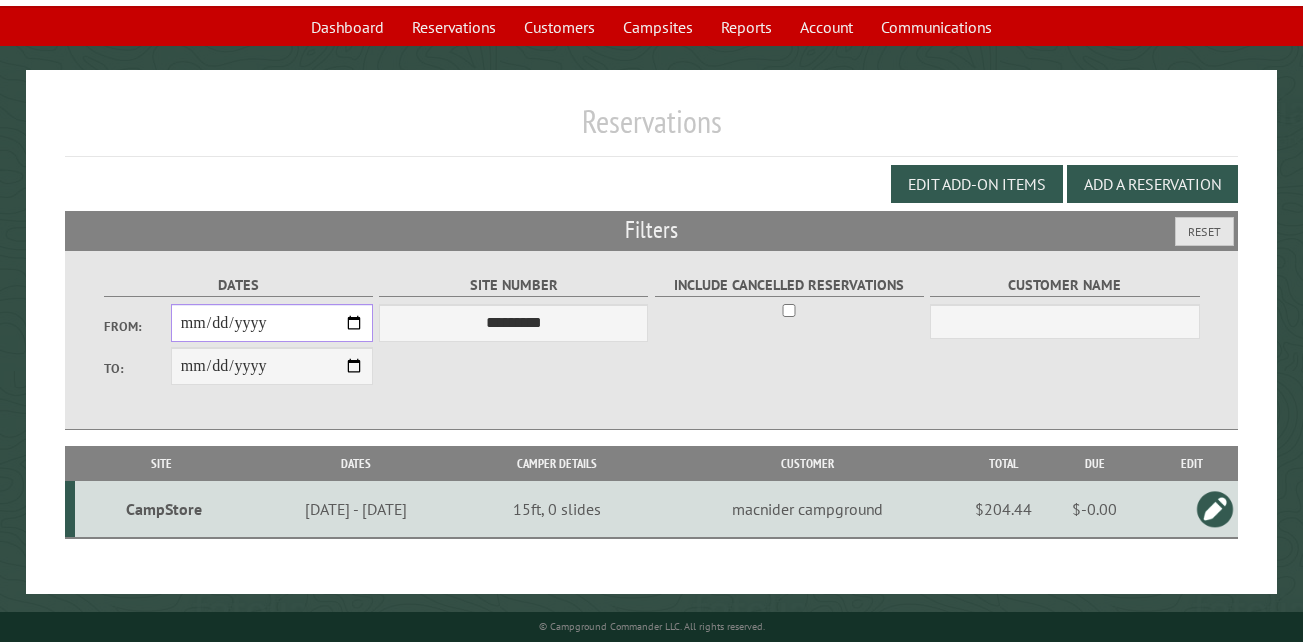 click on "**********" at bounding box center (272, 323) 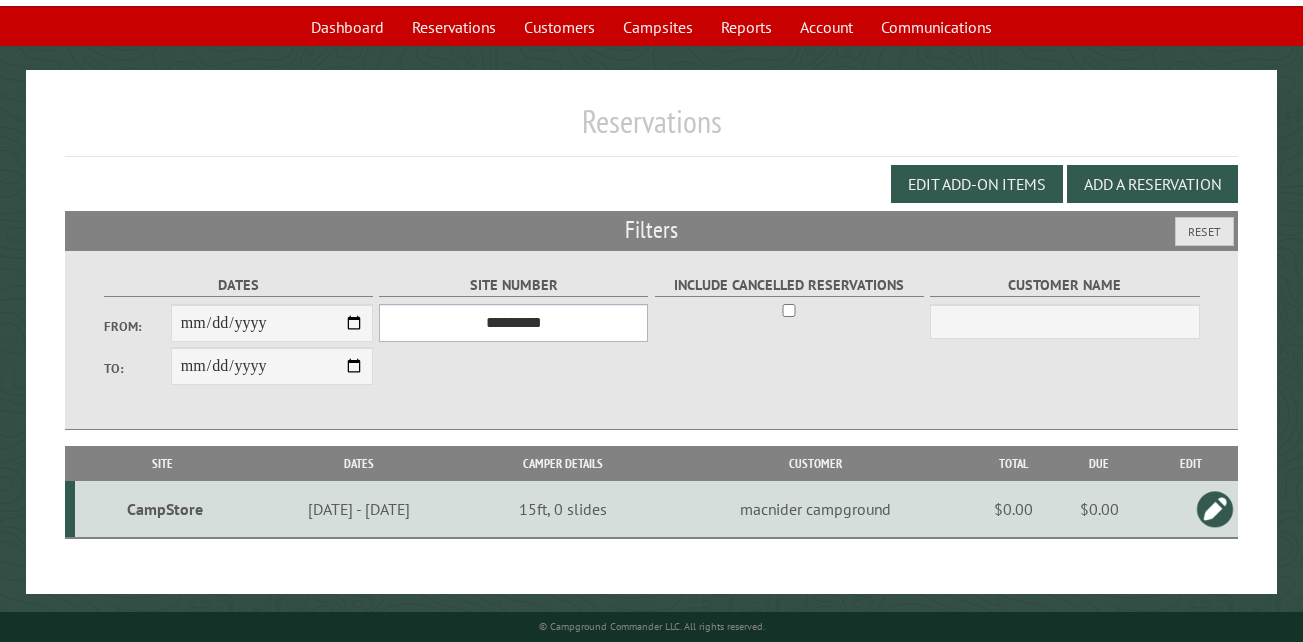 click on "*** ** ** ** ** ** ** ** ** ** *** *** *** *** ** ** ** ** ** ** ** ** ** *** *** ** ** ** ** ** ** ********* ** ** ** ** ** ** ** ** ** *** *** *** *** *** *** ** ** ** ** ** ** ** ** ** *** *** *** *** *** *** ** ** ** ** ** ** ** ** ** ** ** ** ** ** ** ** ** ** ** ** ** ** ** ** *** *** *** *** *** ***" at bounding box center (513, 323) 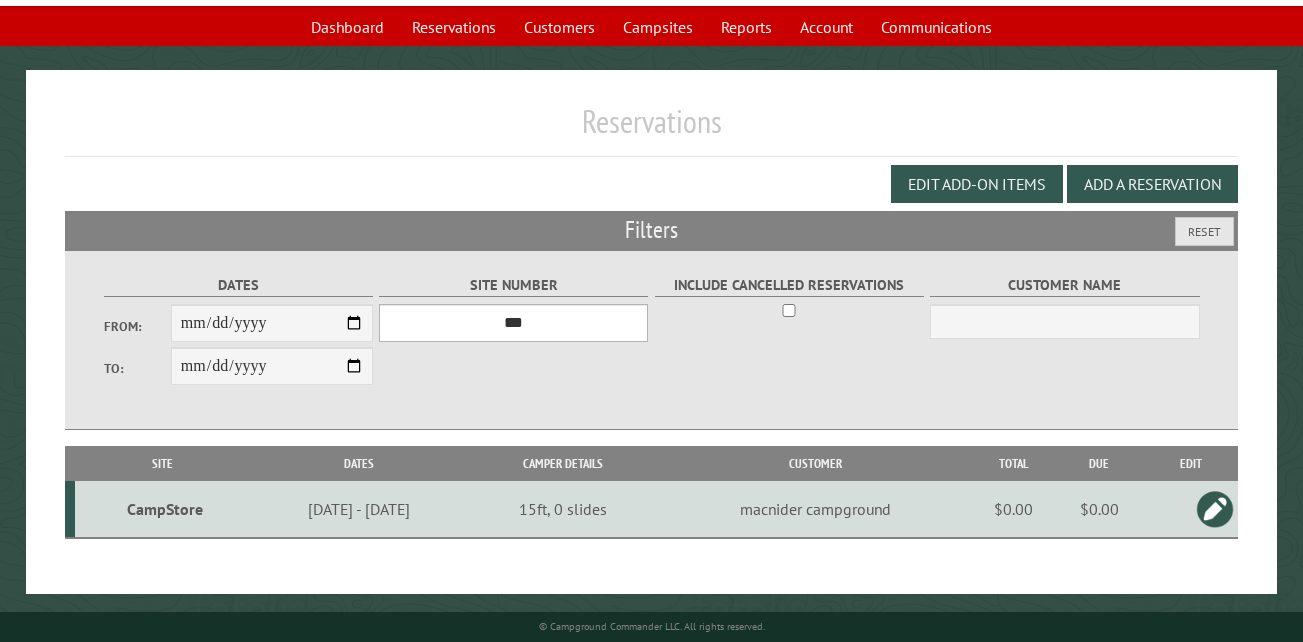 click on "*** ** ** ** ** ** ** ** ** ** *** *** *** *** ** ** ** ** ** ** ** ** ** *** *** ** ** ** ** ** ** ********* ** ** ** ** ** ** ** ** ** *** *** *** *** *** *** ** ** ** ** ** ** ** ** ** *** *** *** *** *** *** ** ** ** ** ** ** ** ** ** ** ** ** ** ** ** ** ** ** ** ** ** ** ** ** *** *** *** *** *** ***" at bounding box center (513, 323) 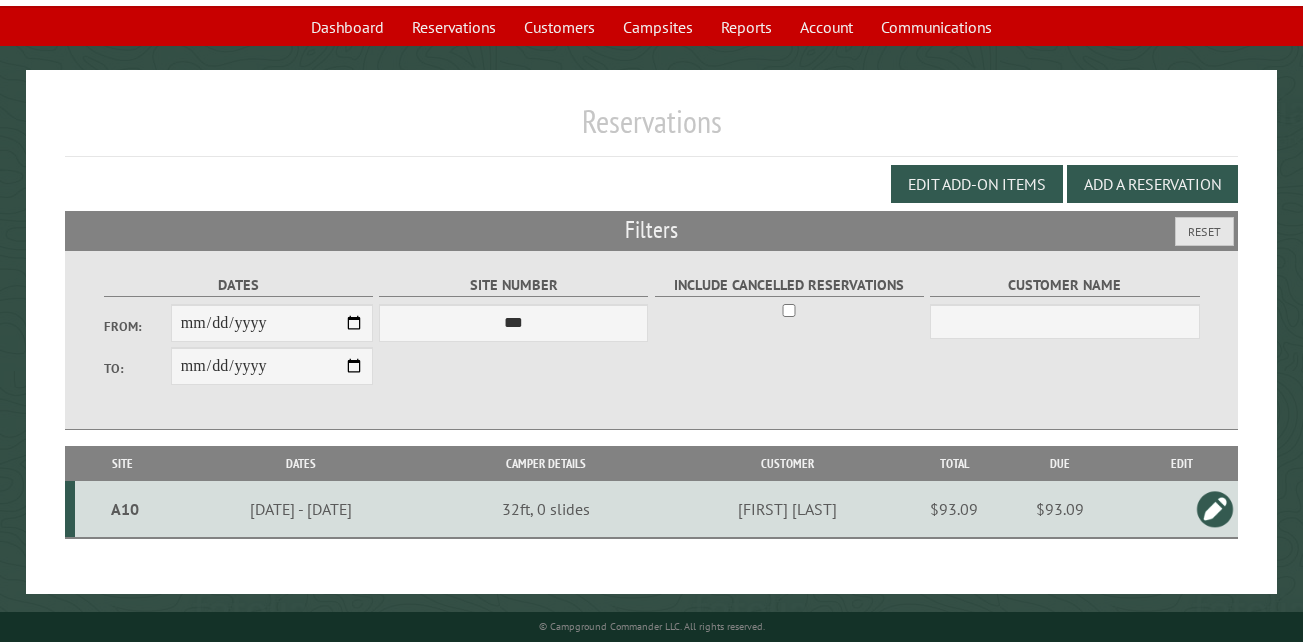 click on "A10" at bounding box center (125, 509) 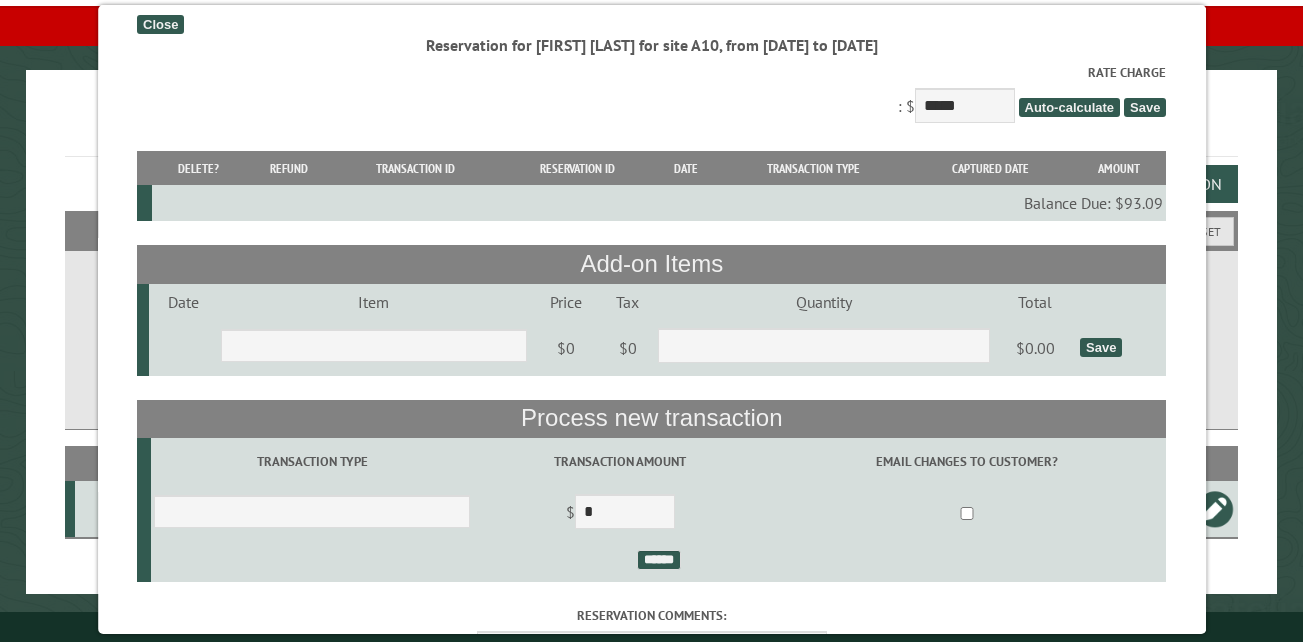 scroll, scrollTop: 0, scrollLeft: 0, axis: both 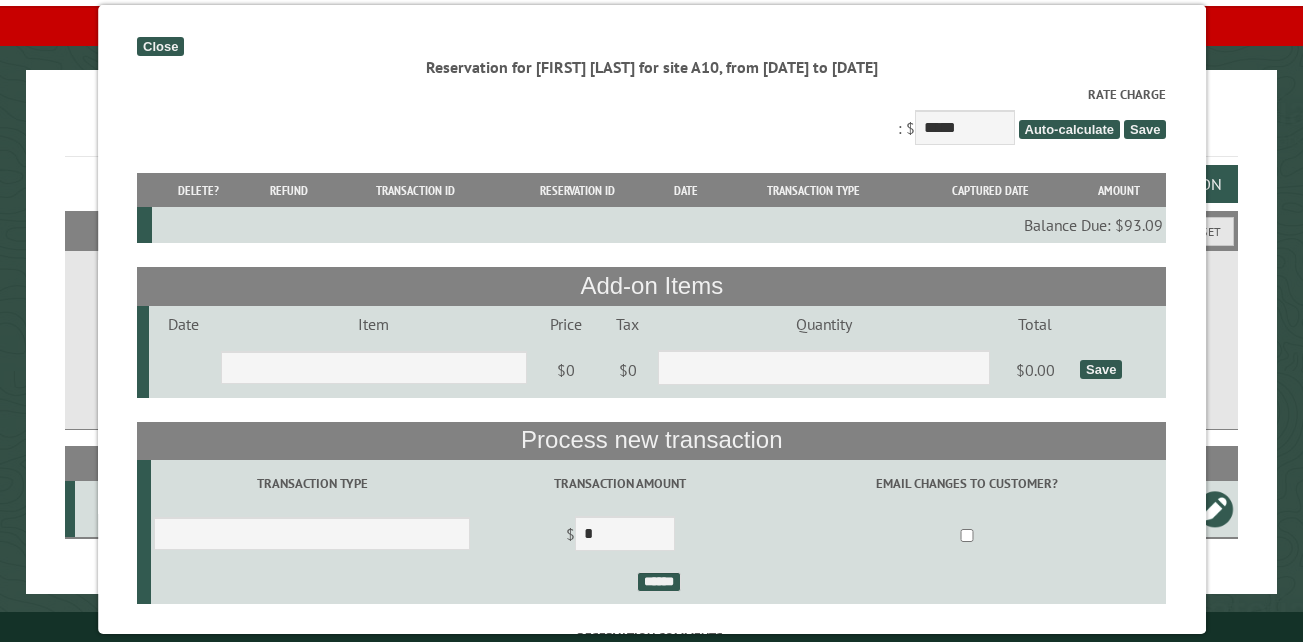 click on "Close" at bounding box center (160, 46) 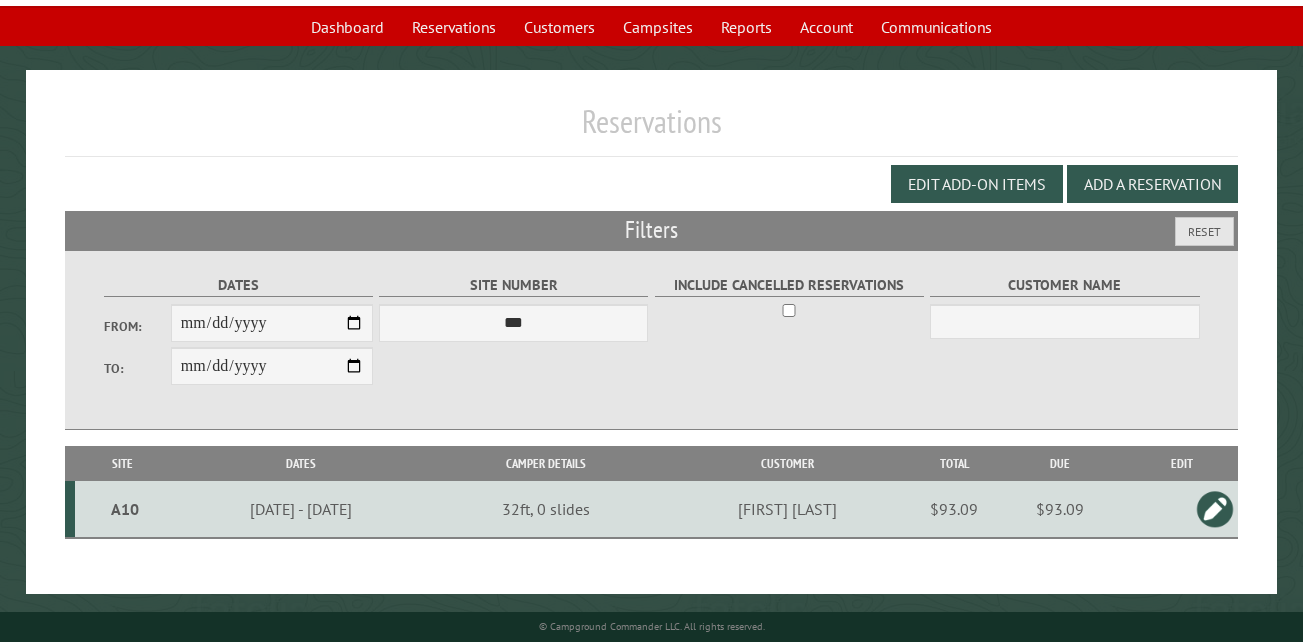 click on "A10" at bounding box center [125, 509] 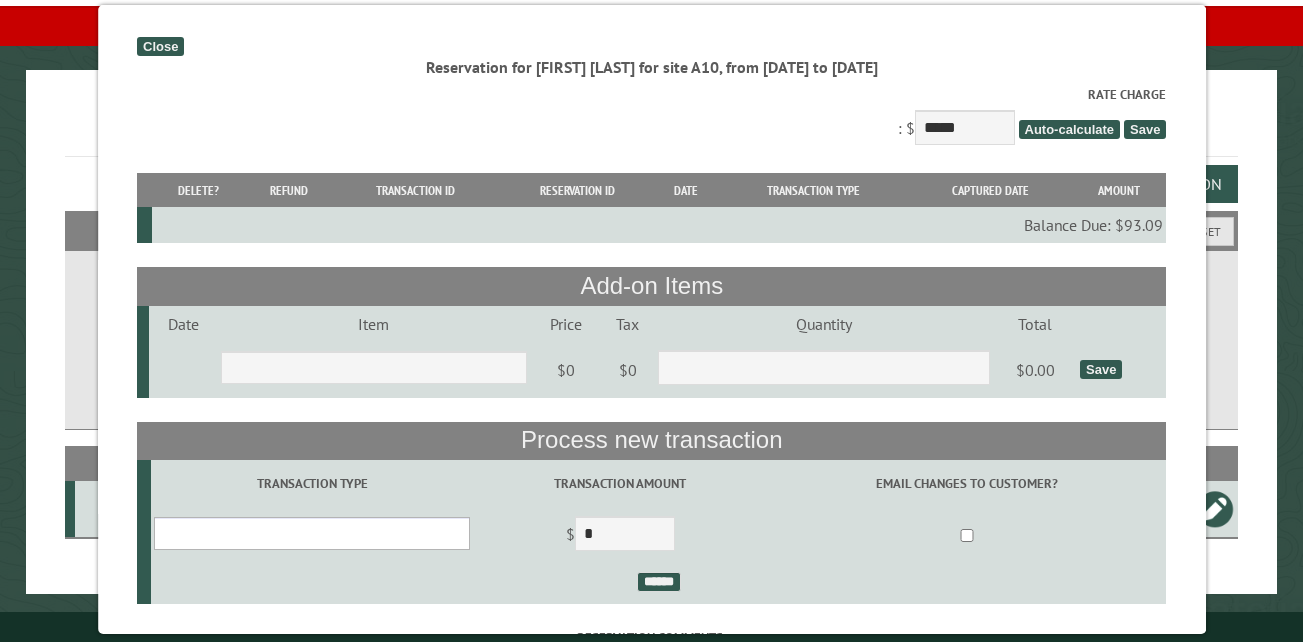click on "**********" at bounding box center (312, 533) 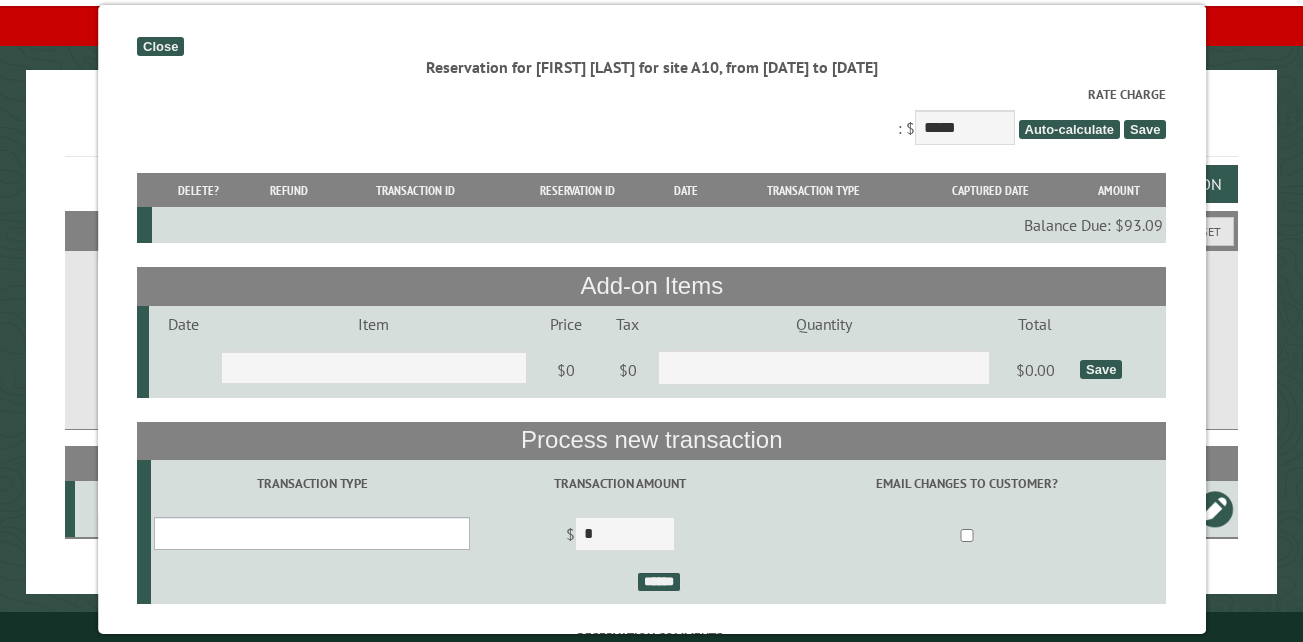 select on "*" 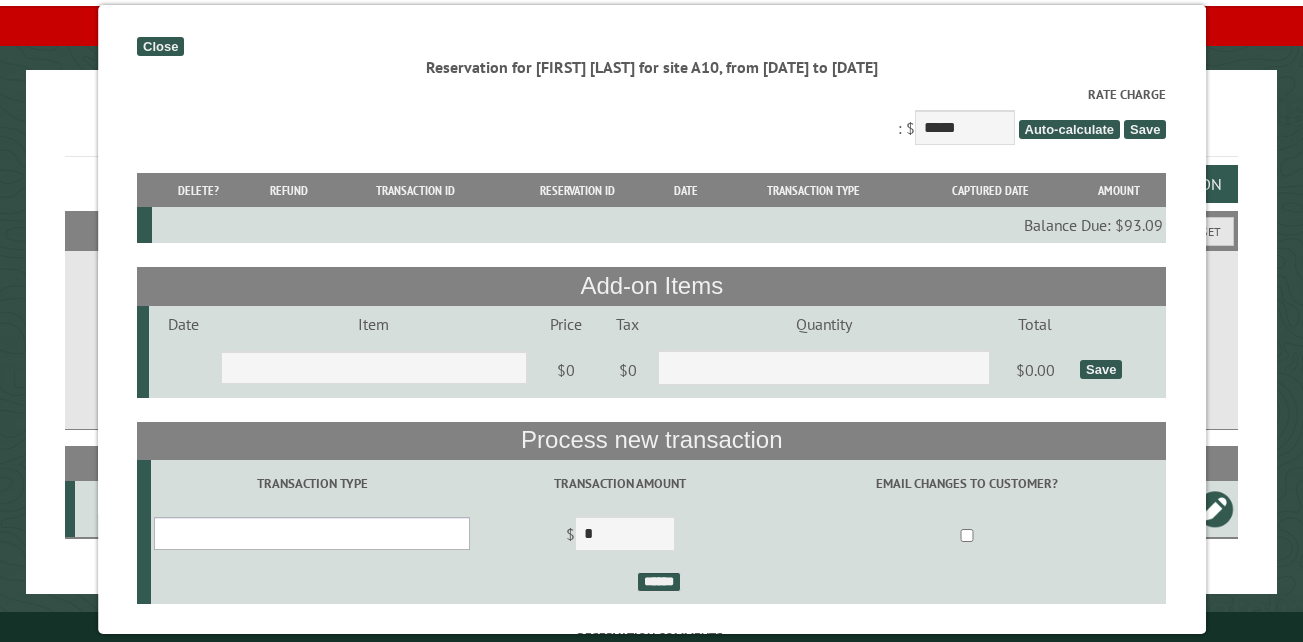 click on "**********" at bounding box center (312, 533) 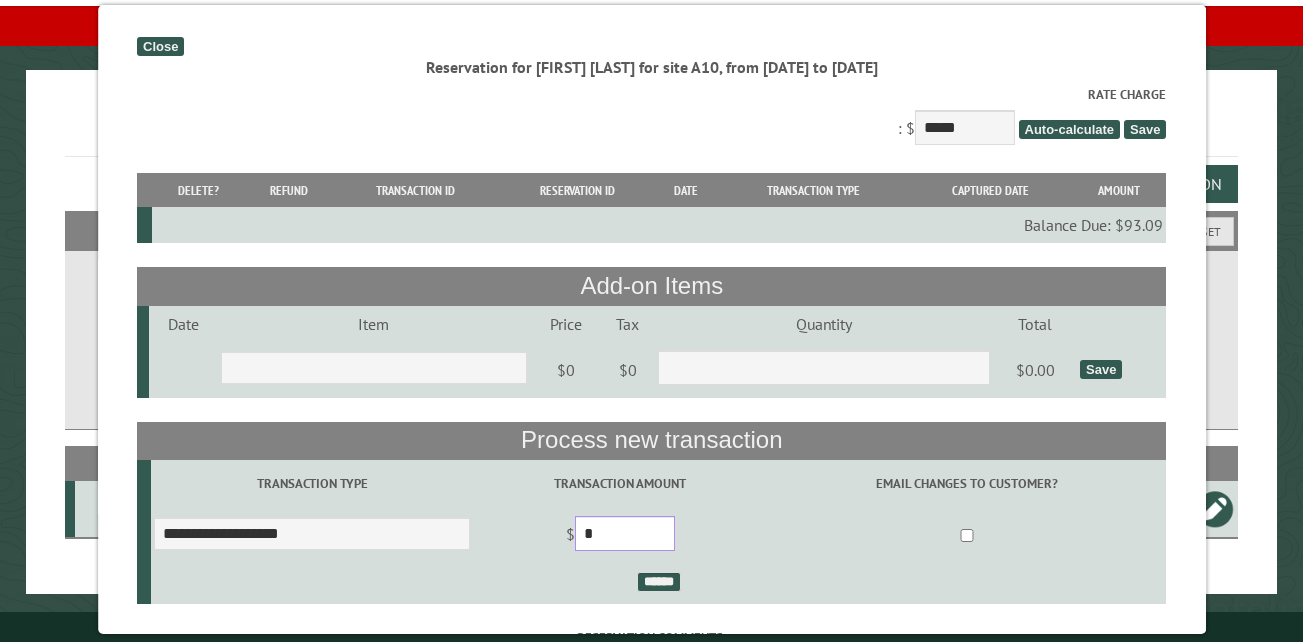 click on "*" at bounding box center (625, 533) 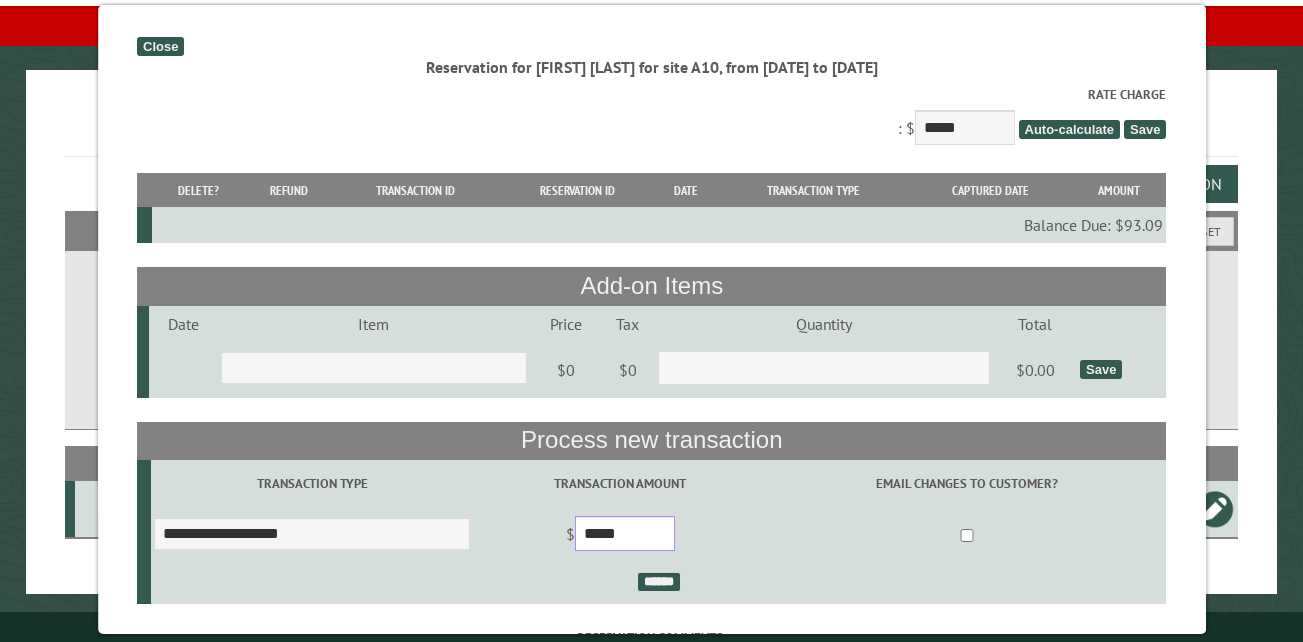 type on "*****" 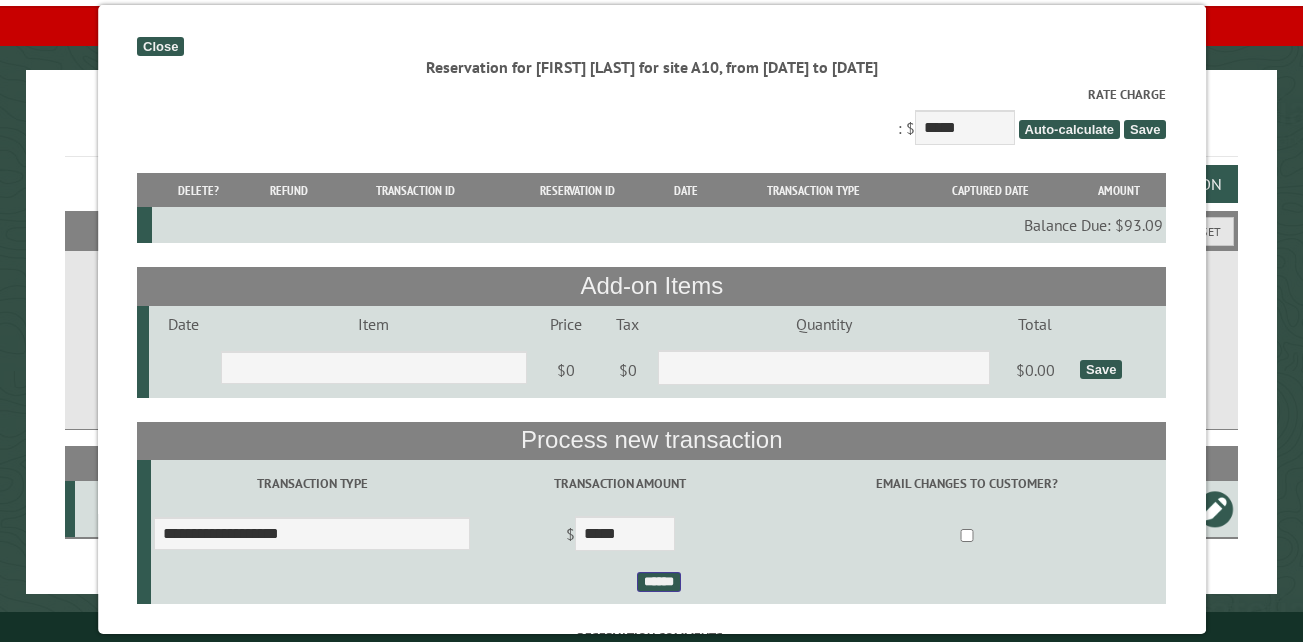 click on "******" at bounding box center [658, 582] 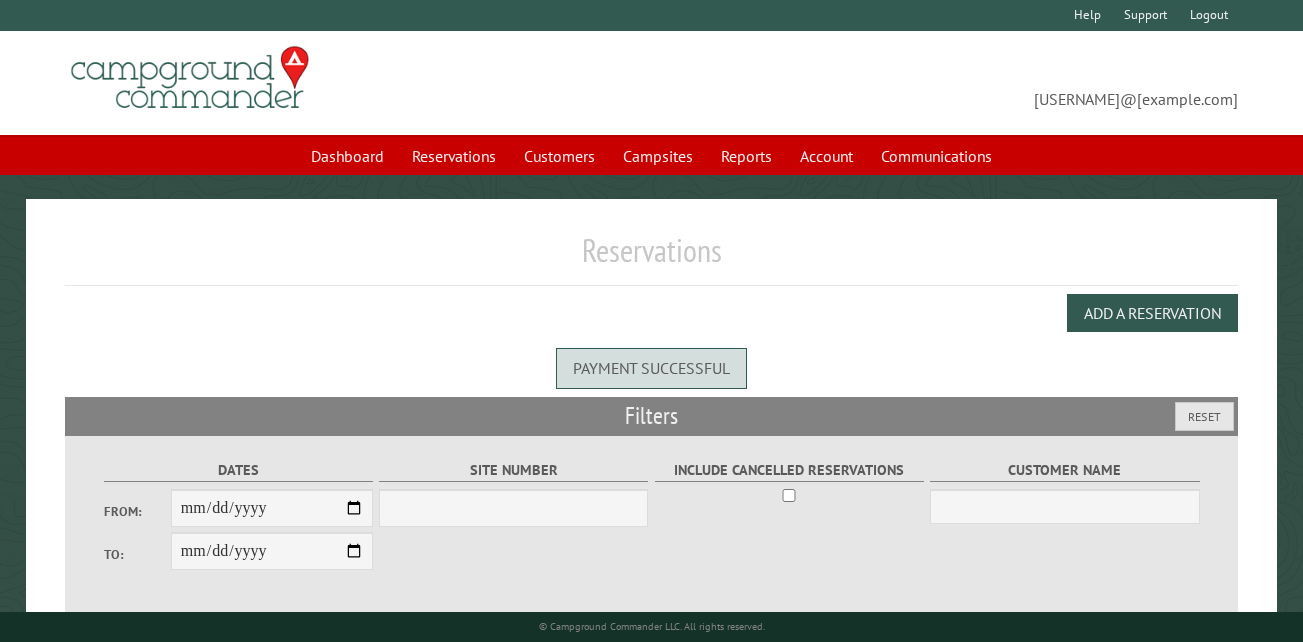 scroll, scrollTop: 0, scrollLeft: 0, axis: both 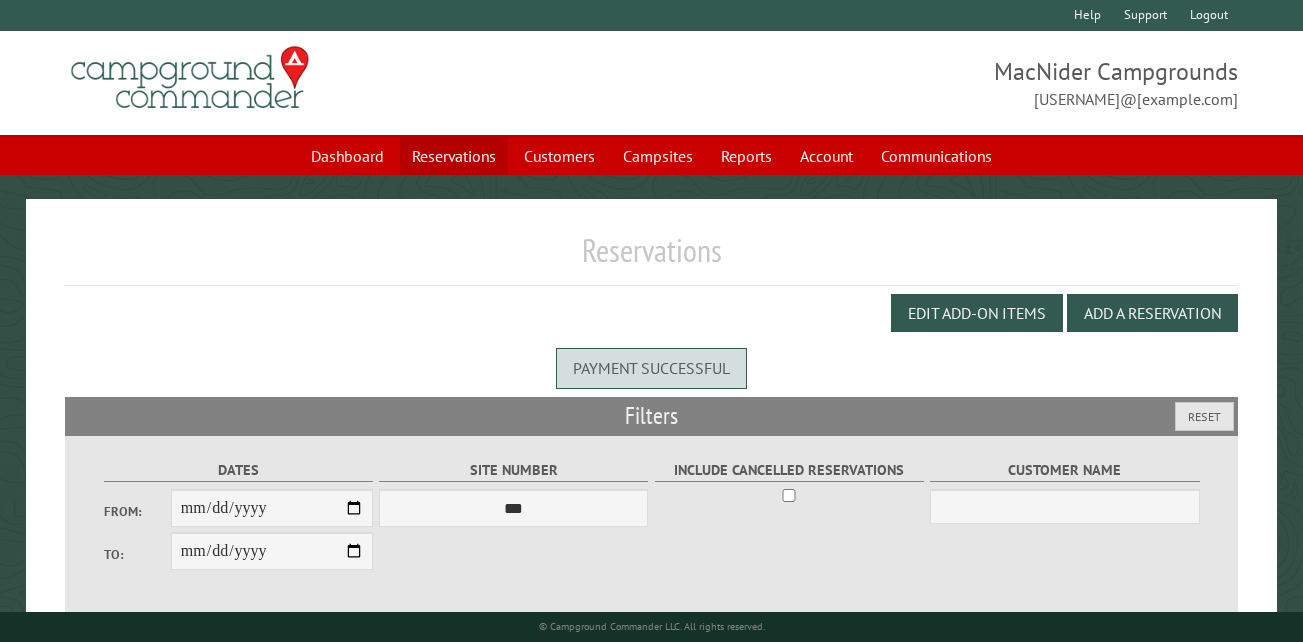 drag, startPoint x: 443, startPoint y: 152, endPoint x: 438, endPoint y: 173, distance: 21.587032 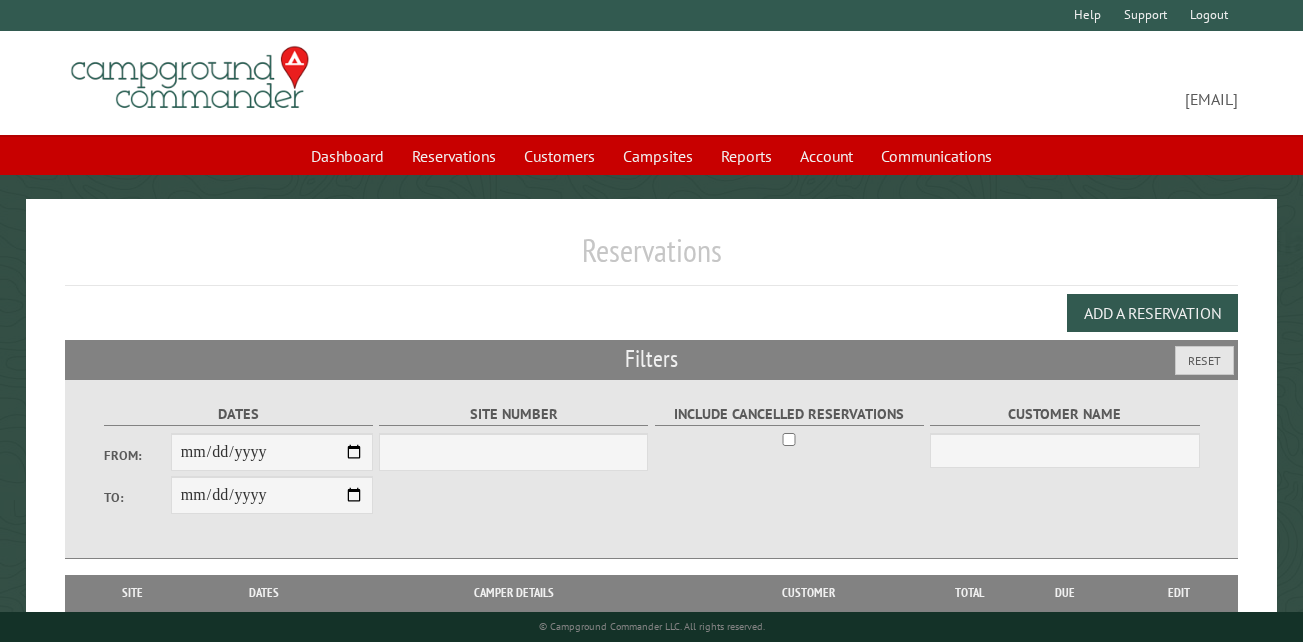 scroll, scrollTop: 0, scrollLeft: 0, axis: both 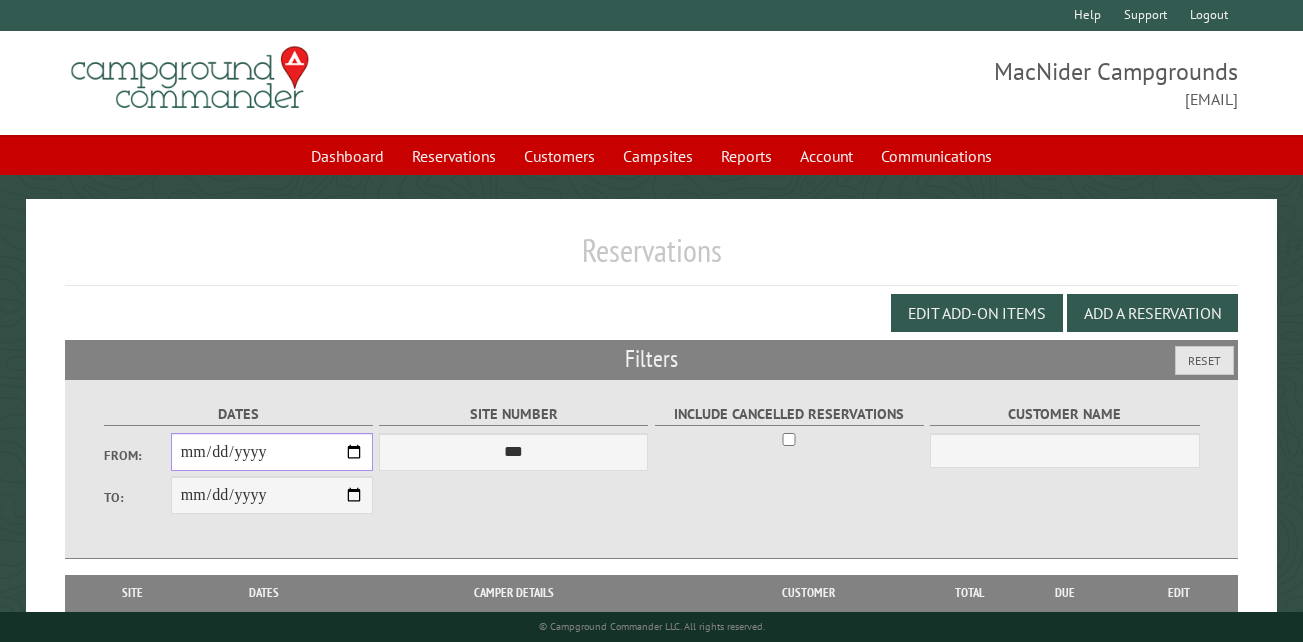 click on "From:" at bounding box center (272, 452) 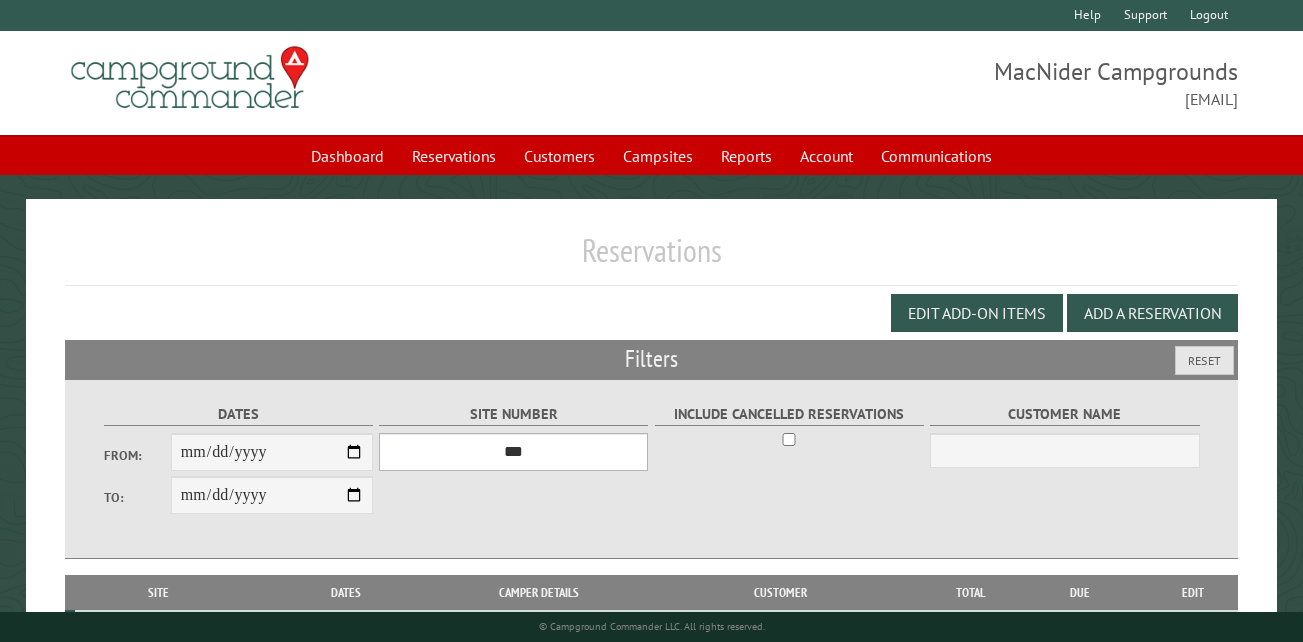 click on "*** ** ** ** ** ** ** ** ** ** *** *** *** *** ** ** ** ** ** ** ** ** ** *** *** ** ** ** ** ** ** ********* ** ** ** ** ** ** ** ** ** *** *** *** *** *** *** ** ** ** ** ** ** ** ** ** *** *** *** *** *** *** ** ** ** ** ** ** ** ** ** ** ** ** ** ** ** ** ** ** ** ** ** ** ** ** *** *** *** *** *** ***" at bounding box center [513, 452] 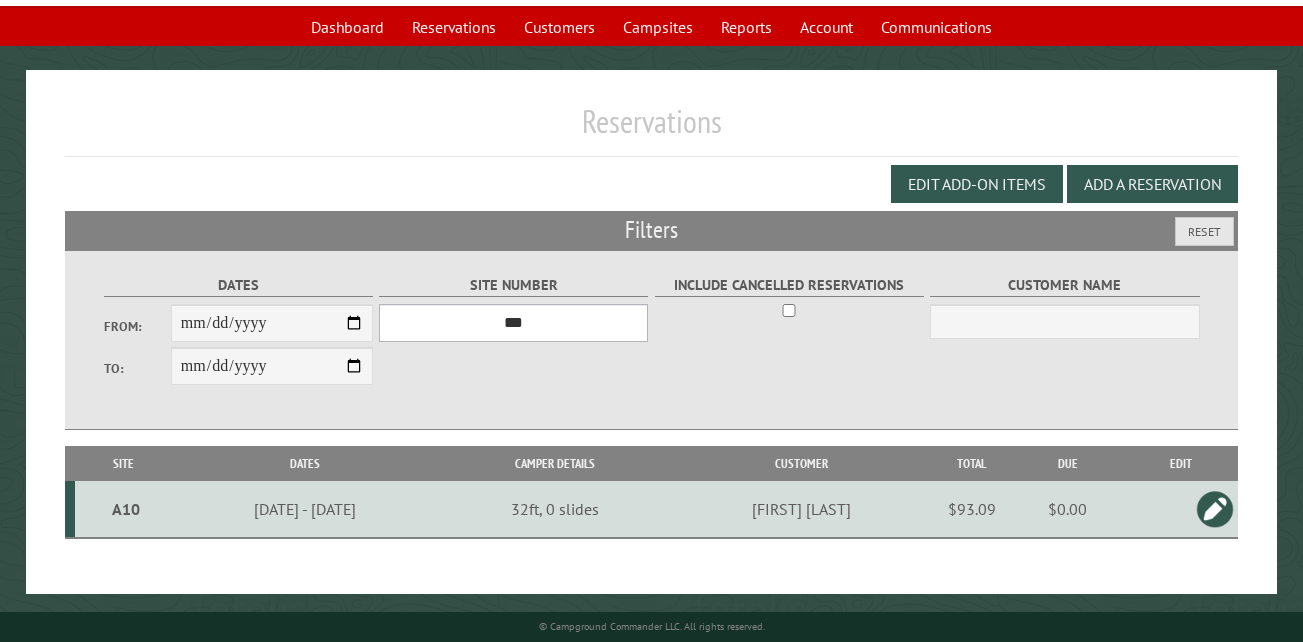 scroll, scrollTop: 133, scrollLeft: 0, axis: vertical 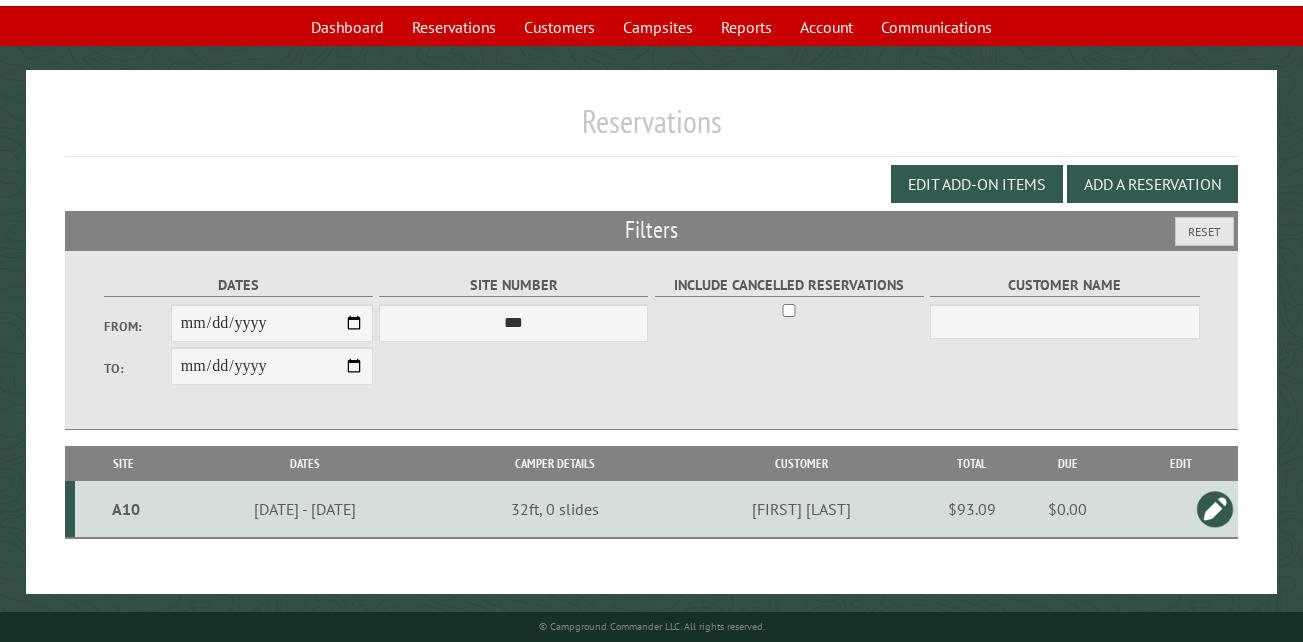 click at bounding box center [1215, 509] 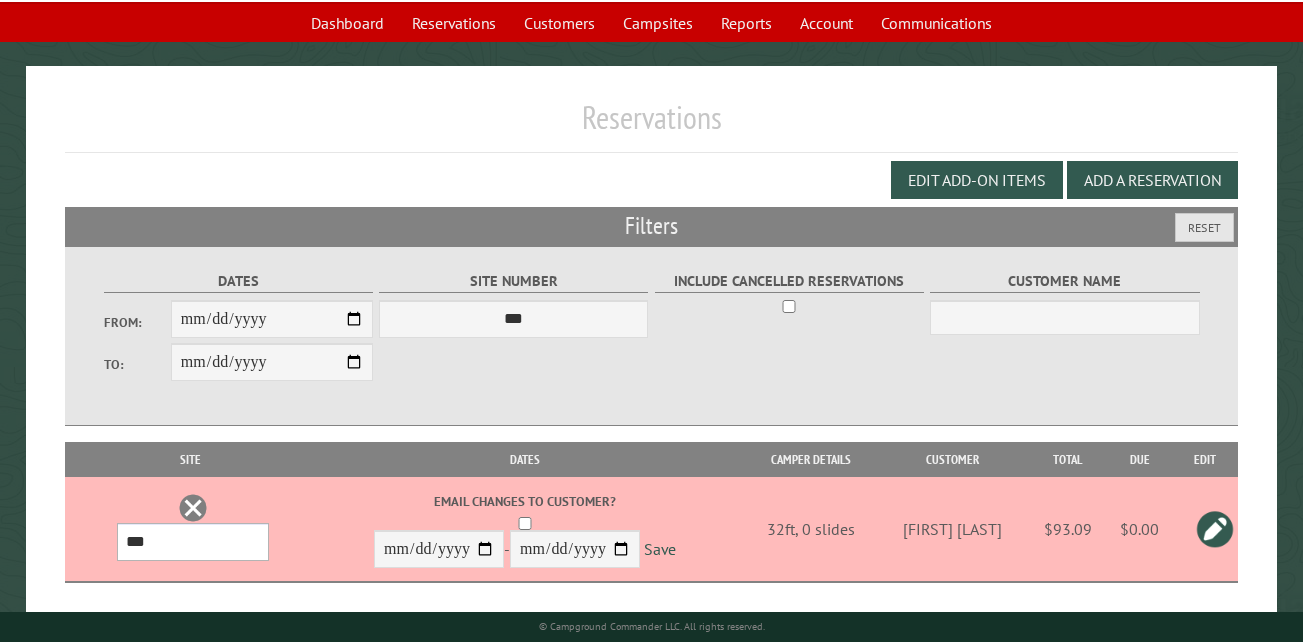 click on "*** ** ** ** ** ** ** ** ** ** *** *** *** *** ** ** ** ** ** ** ** ** ** *** *** ** ** ** ** ** ** ********* ** ** ** ** ** ** ** ** ** *** *** *** *** *** *** ** ** ** ** ** ** ** ** ** *** *** *** *** *** *** ** ** ** ** ** ** ** ** ** ** ** ** ** ** ** ** ** ** ** ** ** ** ** ** *** *** *** *** *** ***" at bounding box center (193, 542) 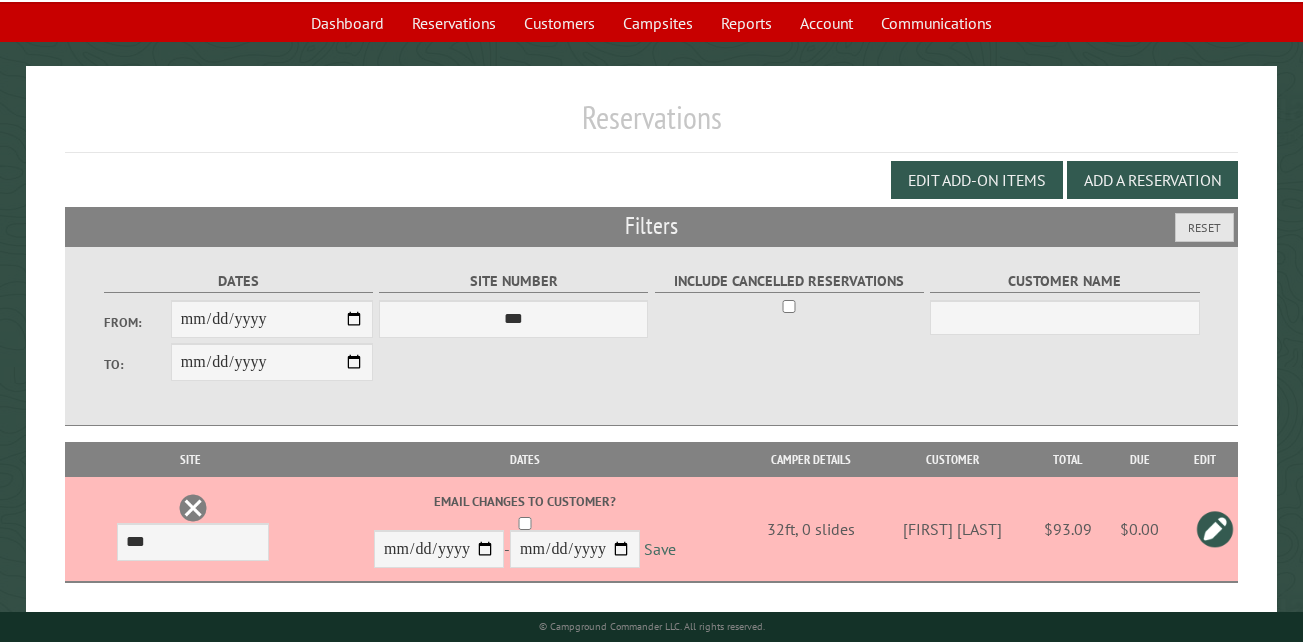 click on "Save" at bounding box center (660, 550) 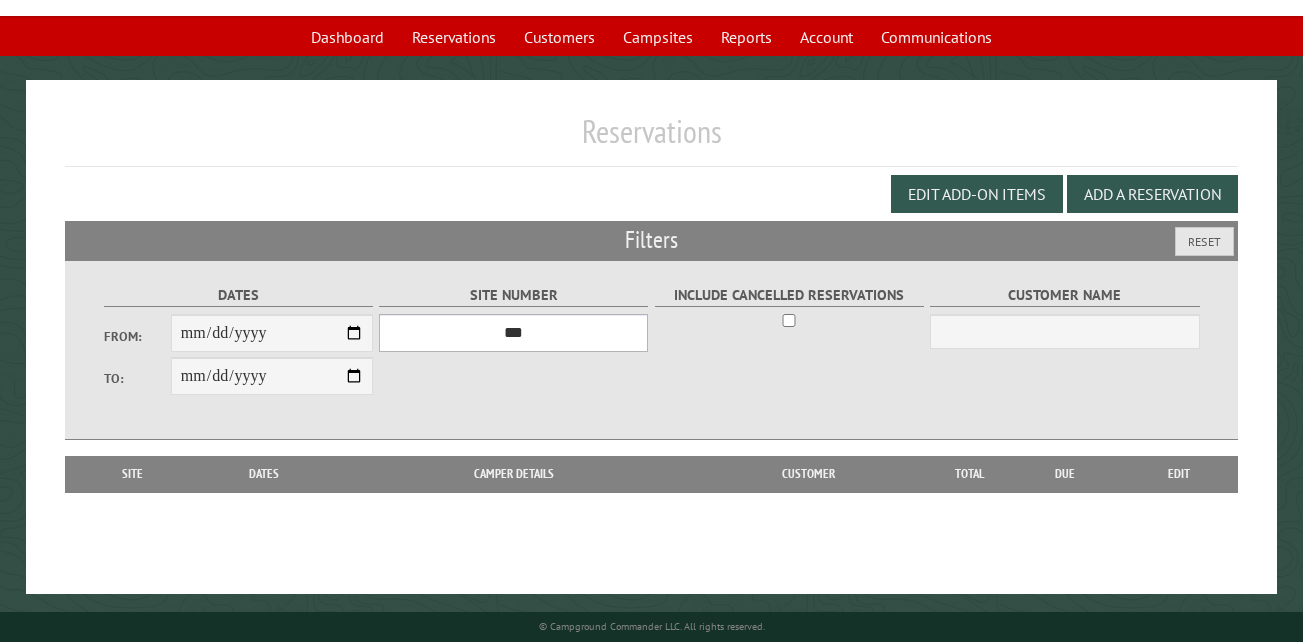 click on "*** ** ** ** ** ** ** ** ** ** *** *** *** *** ** ** ** ** ** ** ** ** ** *** *** ** ** ** ** ** ** ********* ** ** ** ** ** ** ** ** ** *** *** *** *** *** *** ** ** ** ** ** ** ** ** ** *** *** *** *** *** *** ** ** ** ** ** ** ** ** ** ** ** ** ** ** ** ** ** ** ** ** ** ** ** ** *** *** *** *** *** ***" at bounding box center [513, 333] 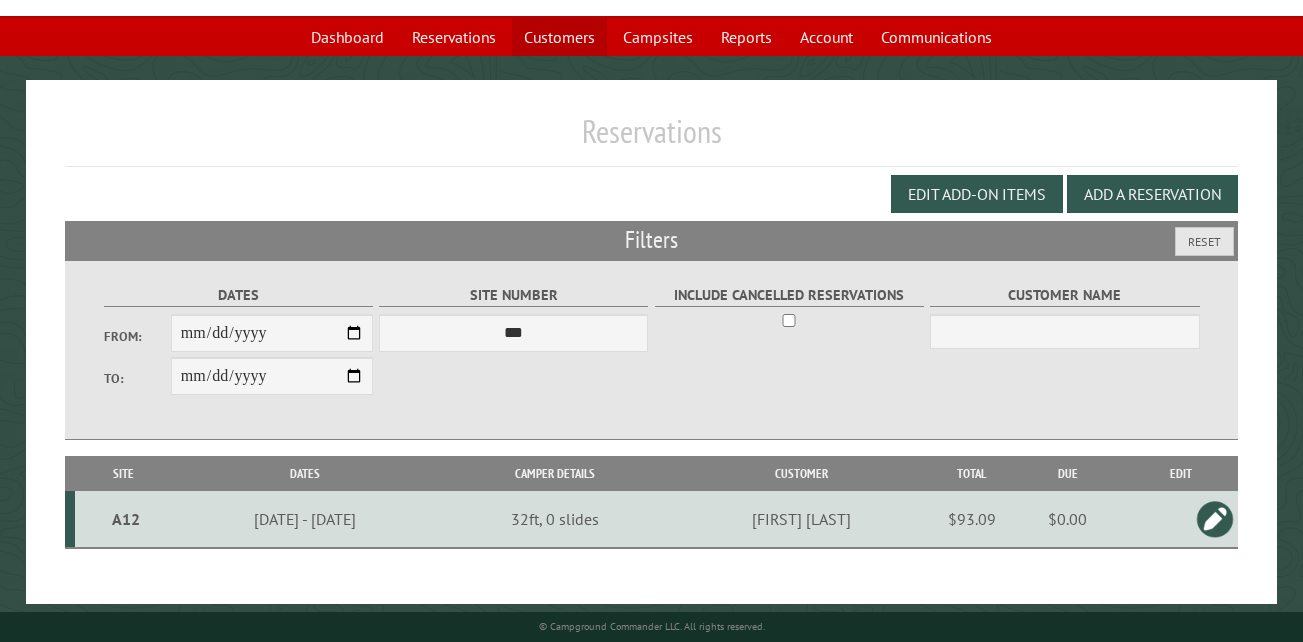 click on "Customers" at bounding box center (559, 37) 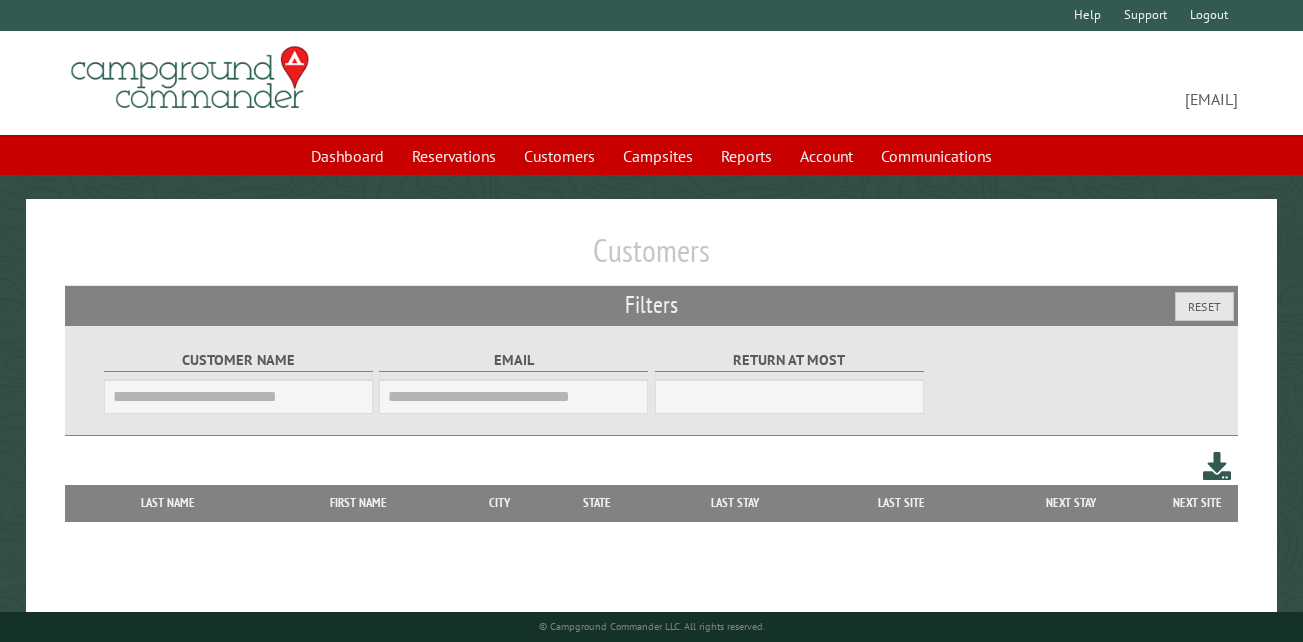 scroll, scrollTop: 0, scrollLeft: 0, axis: both 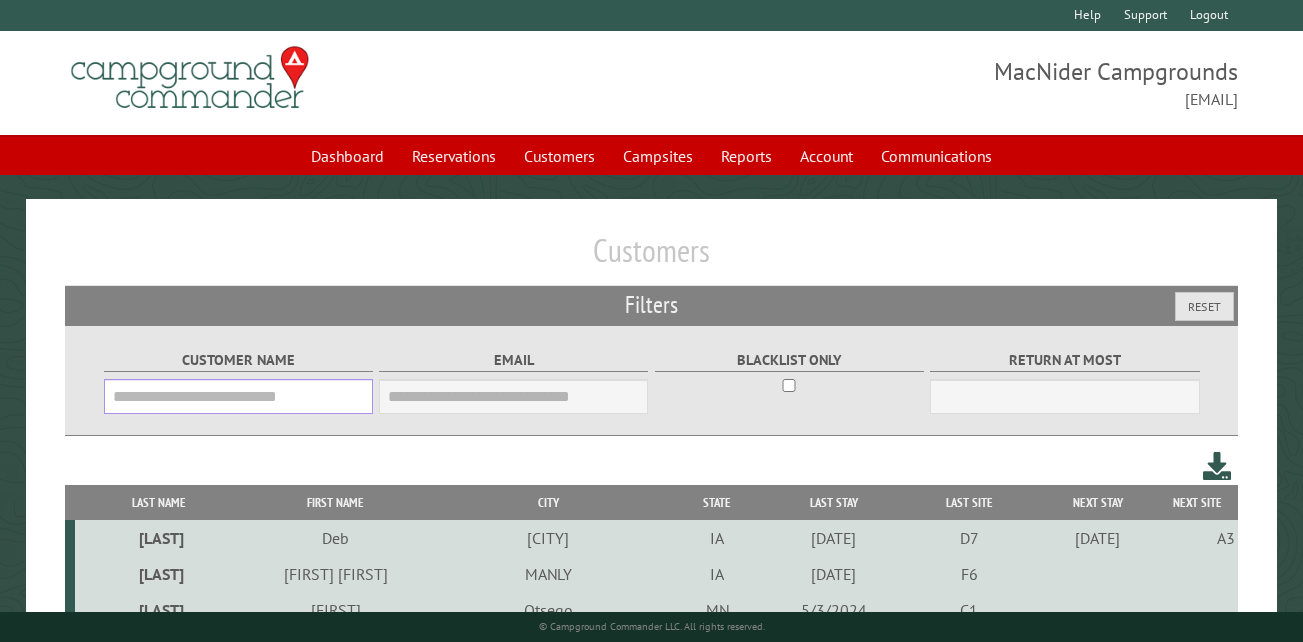 click on "Customer Name" at bounding box center [238, 396] 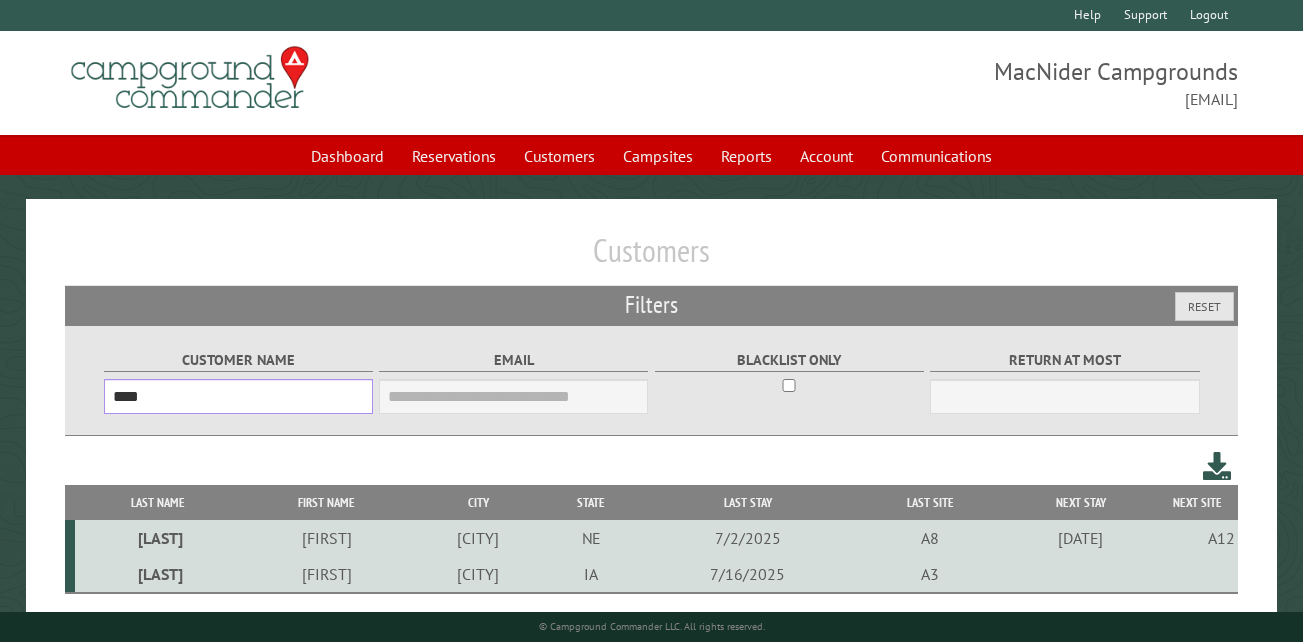 type on "****" 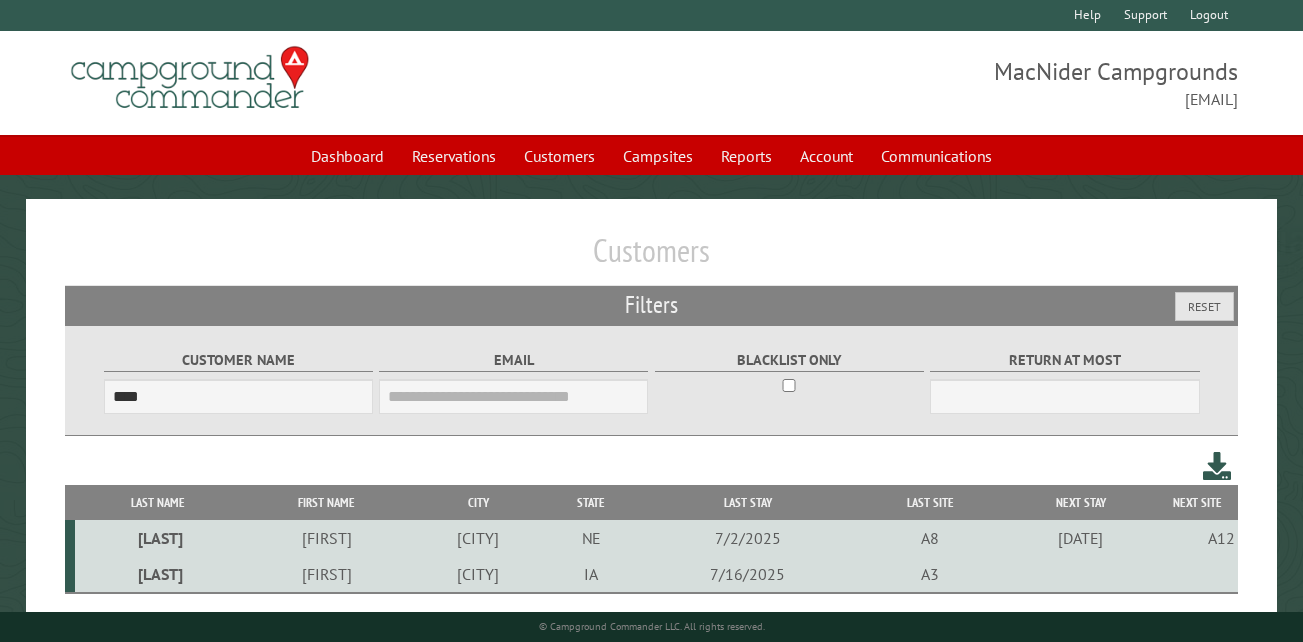 click on "[LAST]" at bounding box center (157, 538) 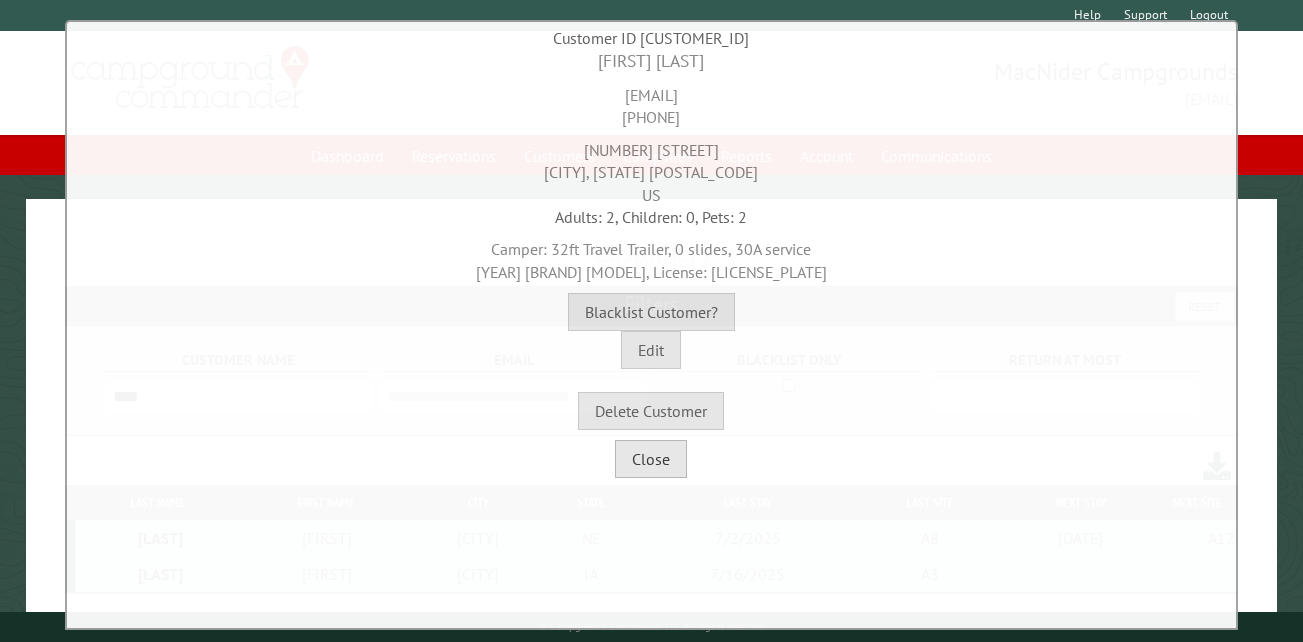 click on "Close" at bounding box center (651, 459) 